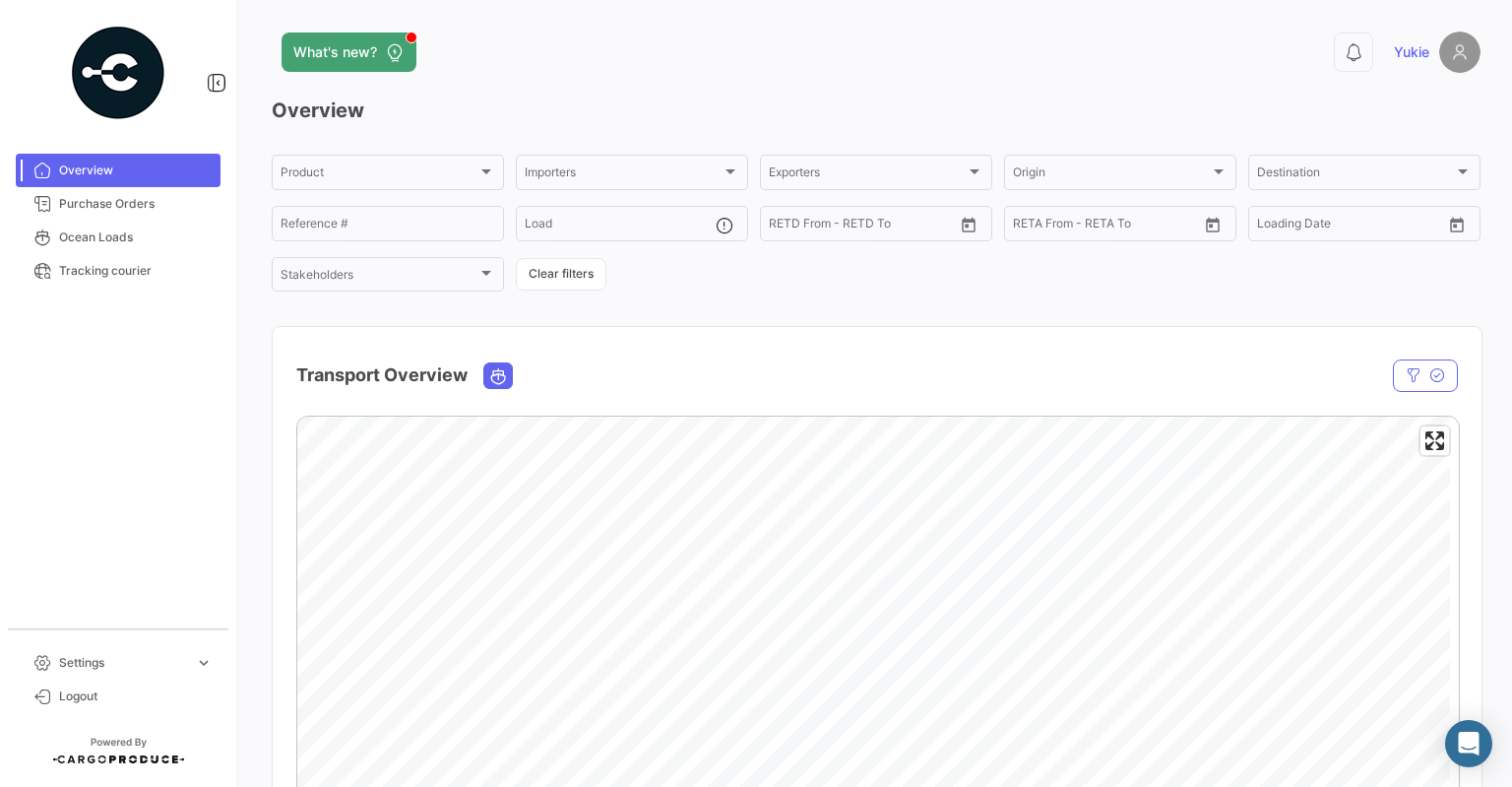 scroll, scrollTop: 0, scrollLeft: 0, axis: both 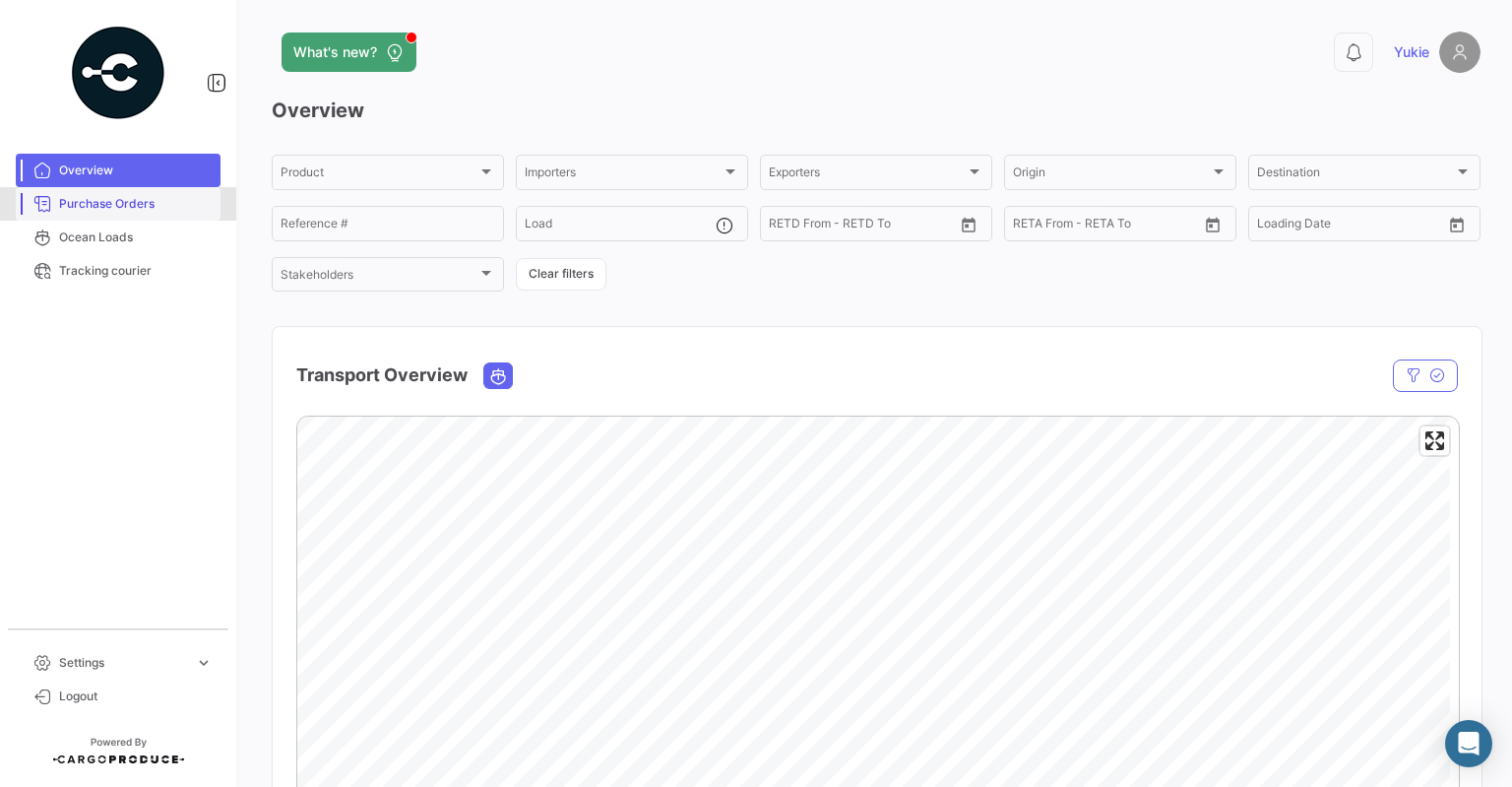 click on "Purchase Orders" at bounding box center (118, 204) 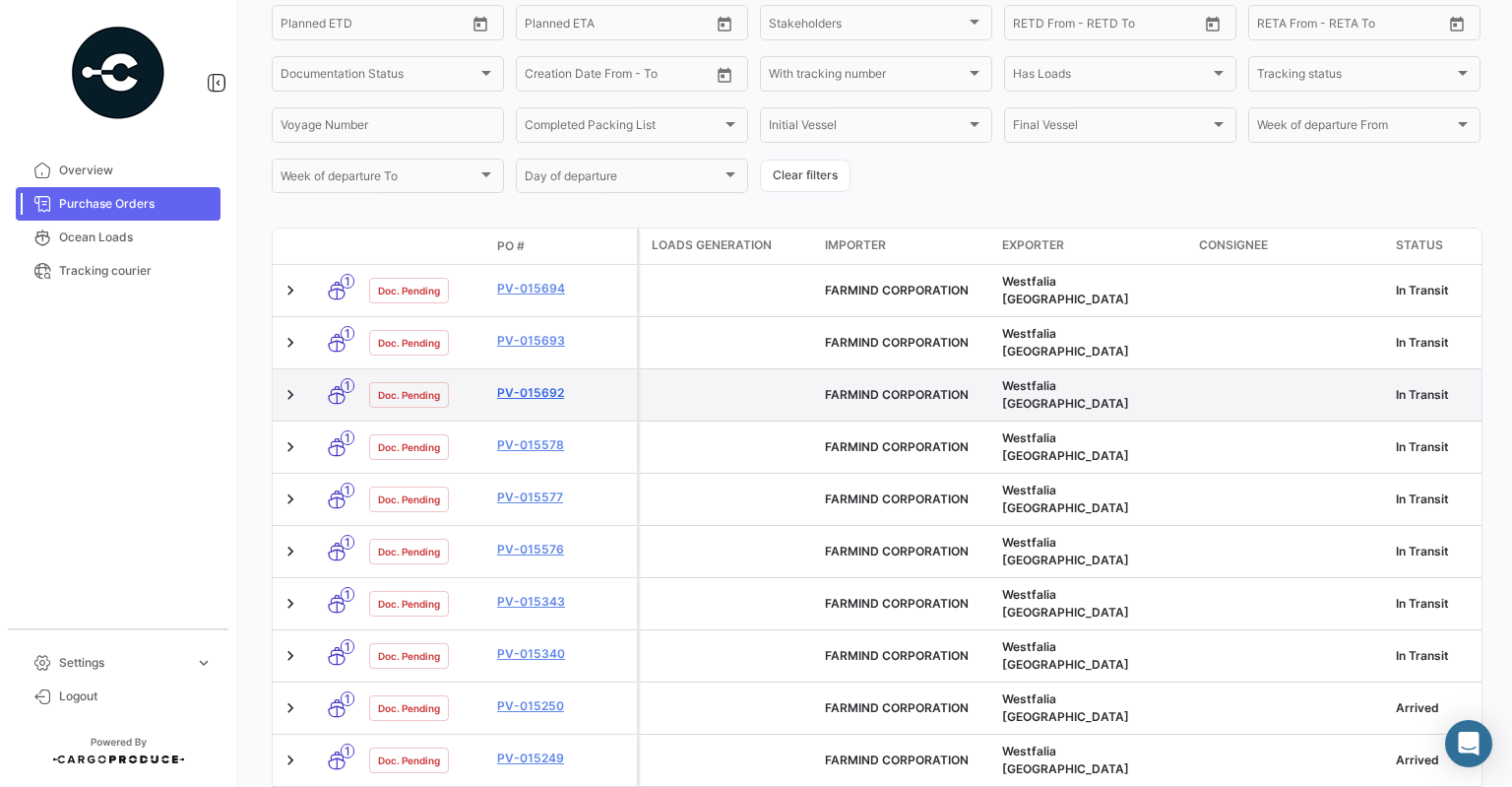 scroll, scrollTop: 328, scrollLeft: 0, axis: vertical 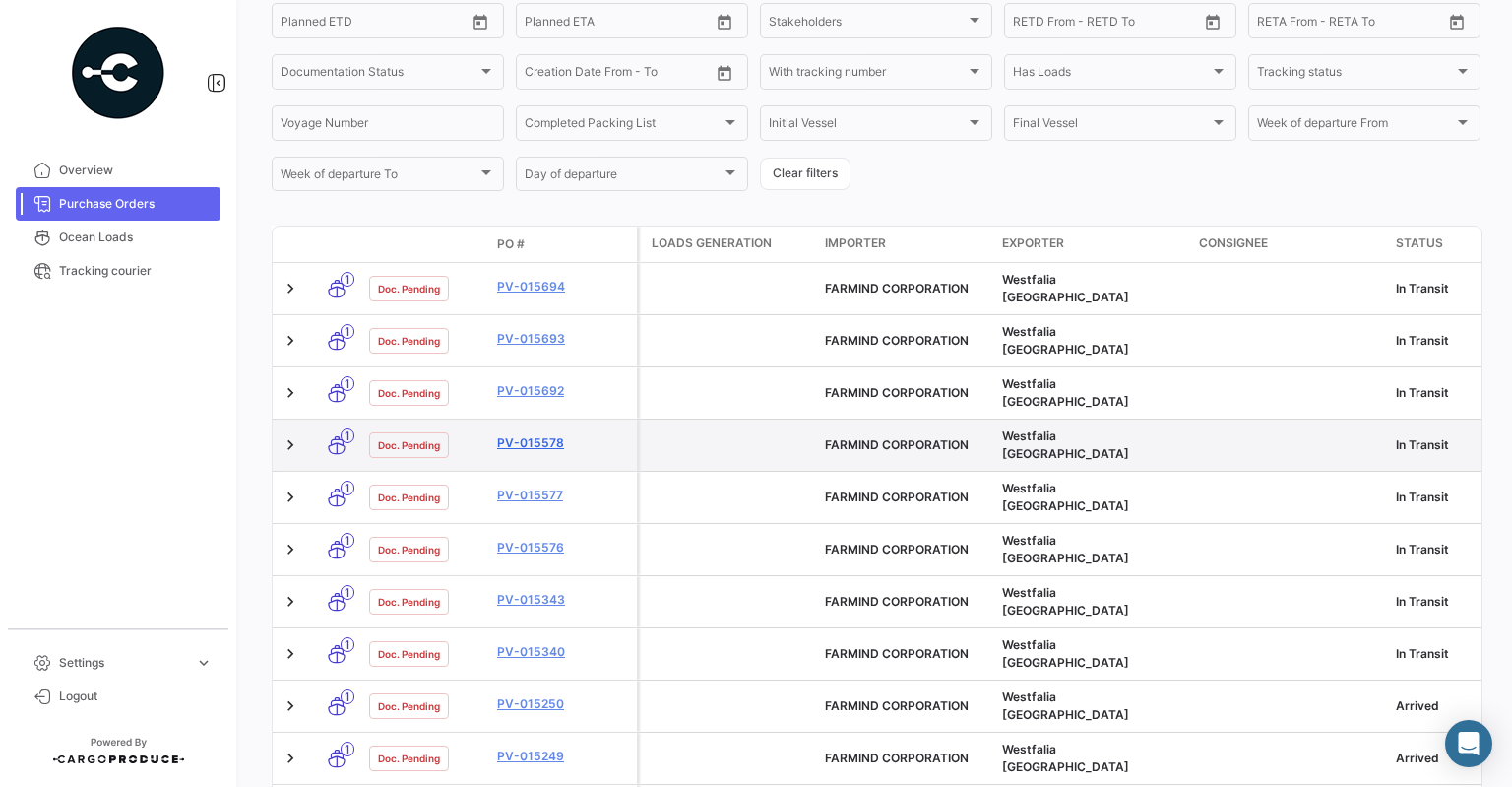 click on "PV-015578" 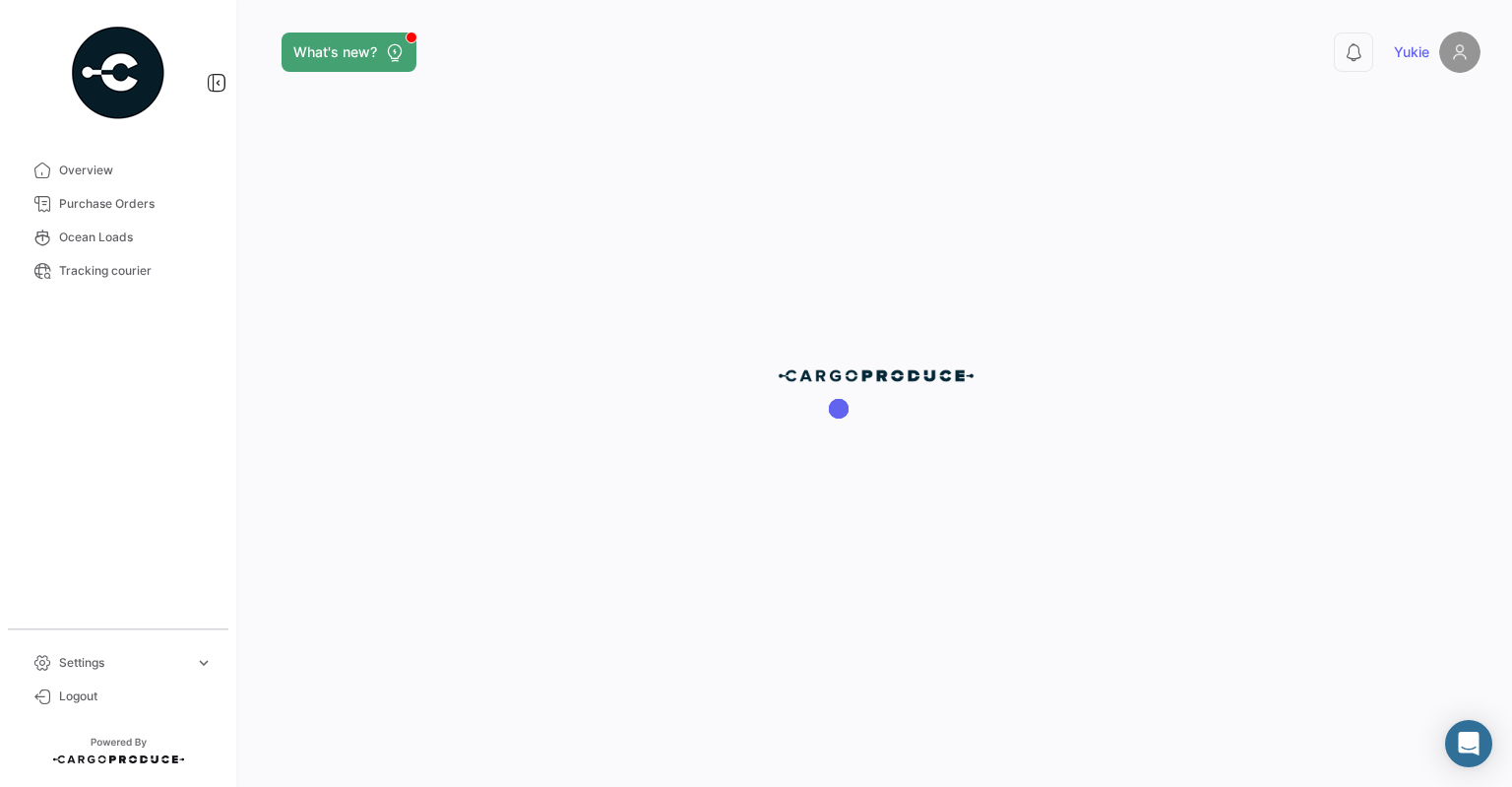 scroll, scrollTop: 0, scrollLeft: 0, axis: both 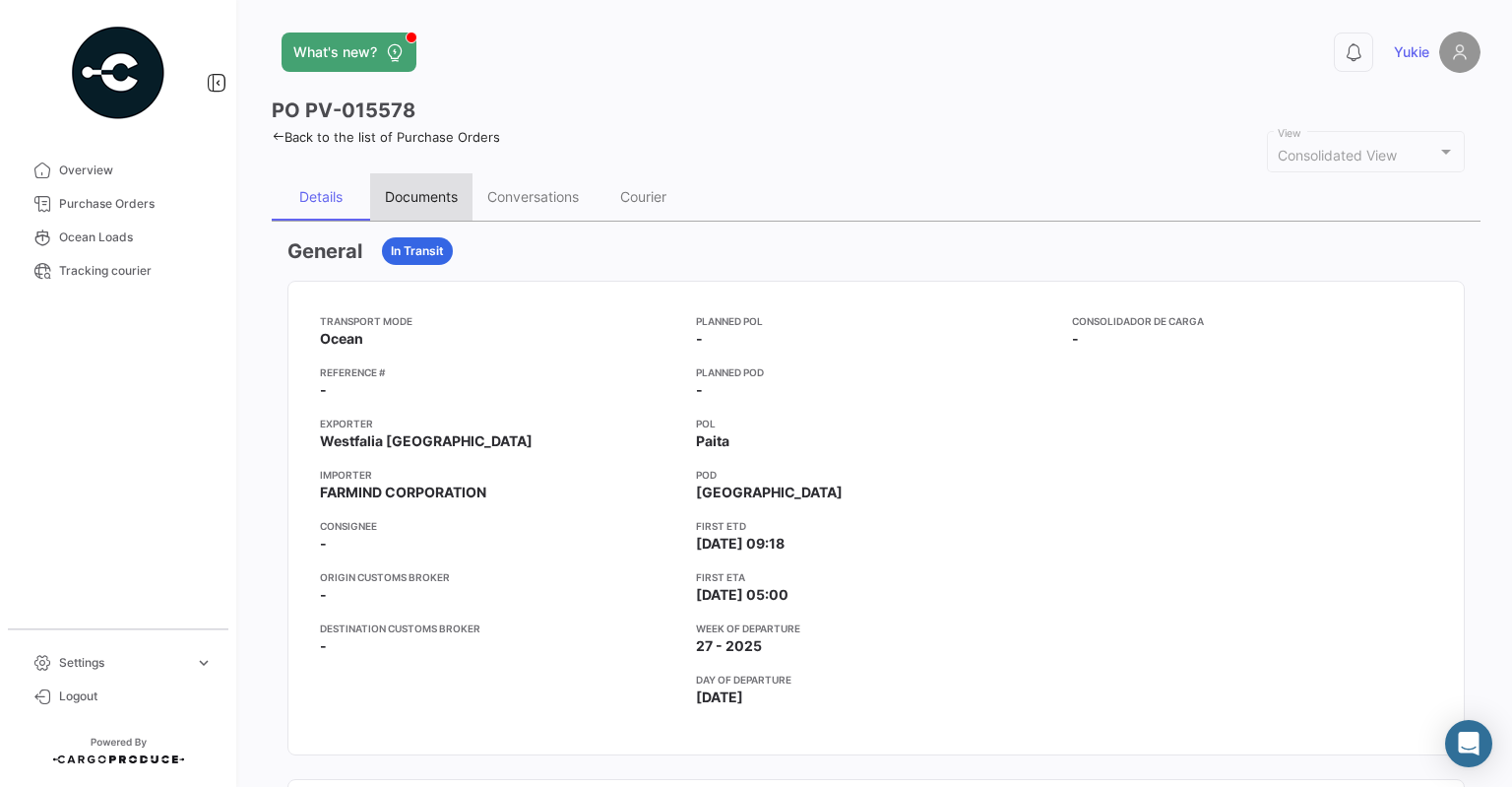 click on "Documents" at bounding box center [421, 197] 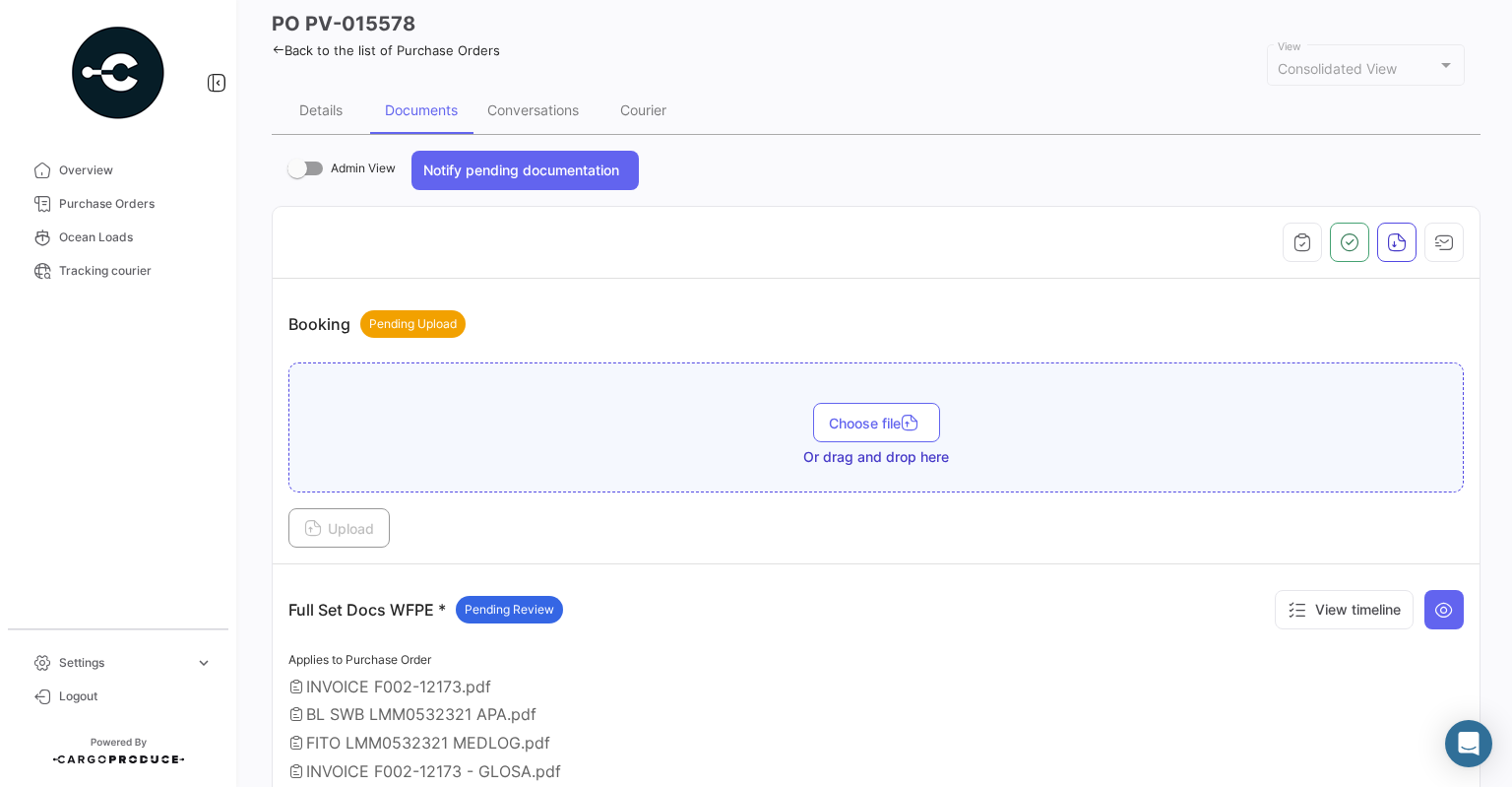 scroll, scrollTop: 0, scrollLeft: 0, axis: both 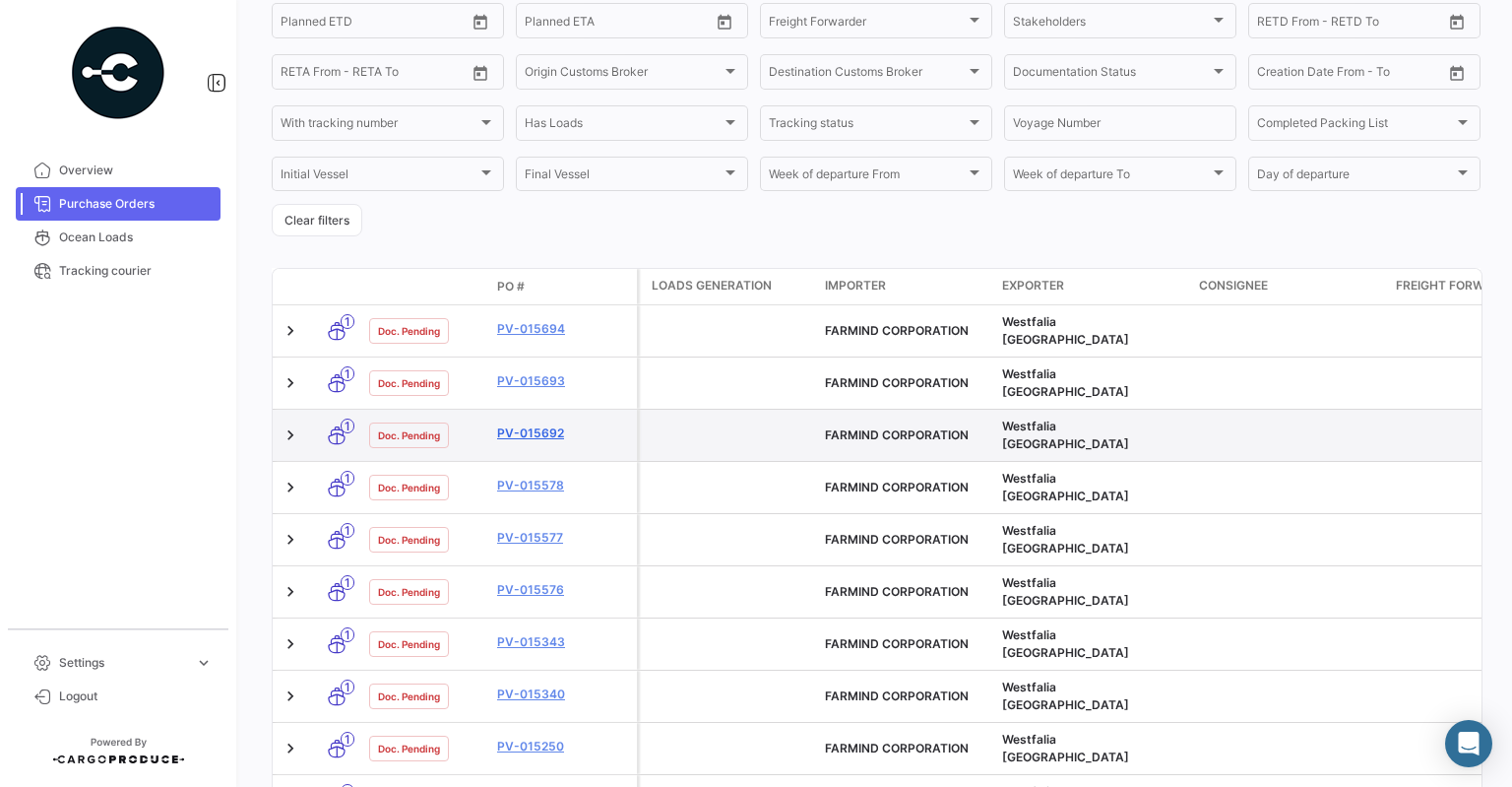 click on "PV-015692" 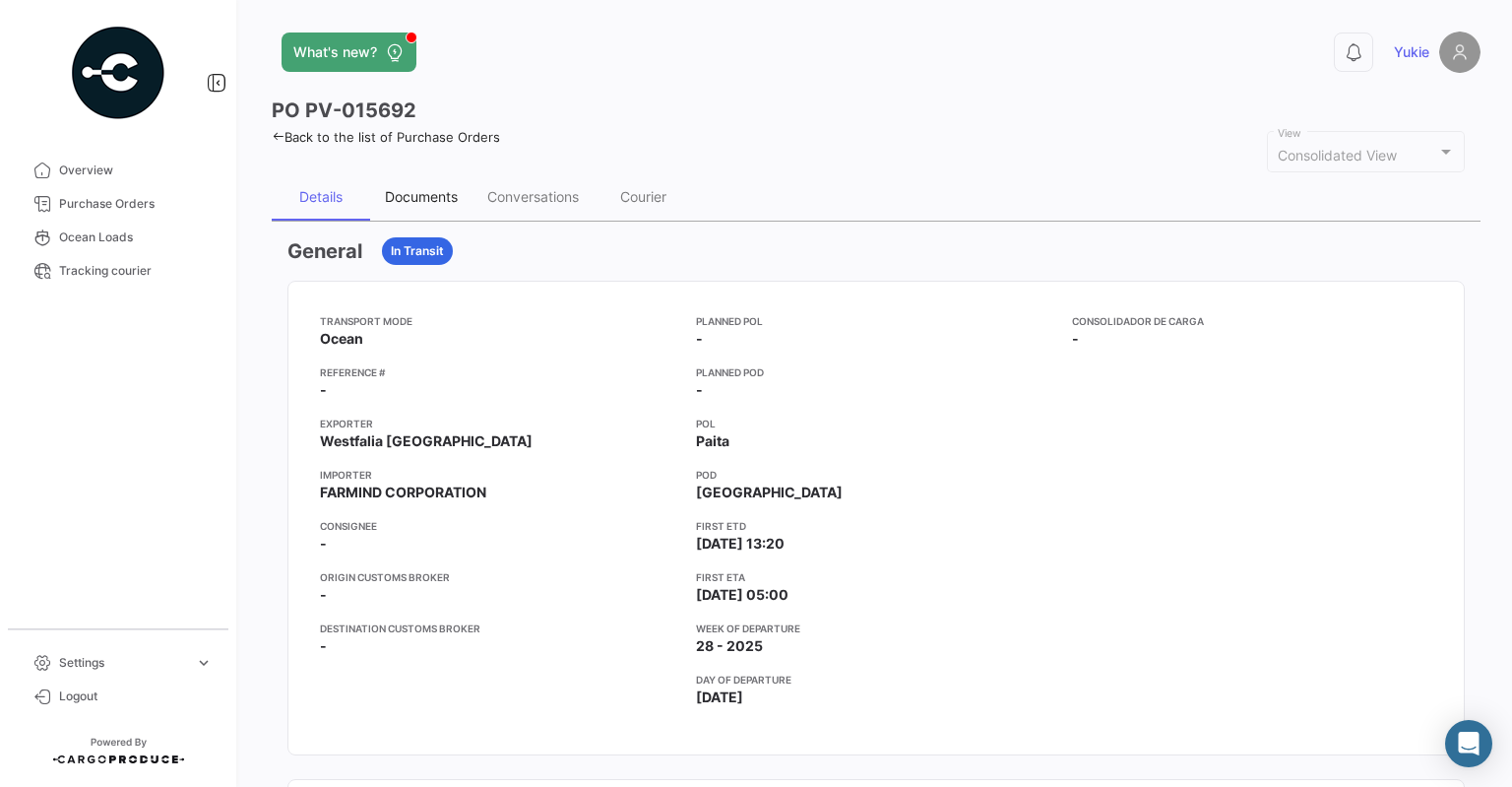 click on "Documents" at bounding box center [421, 196] 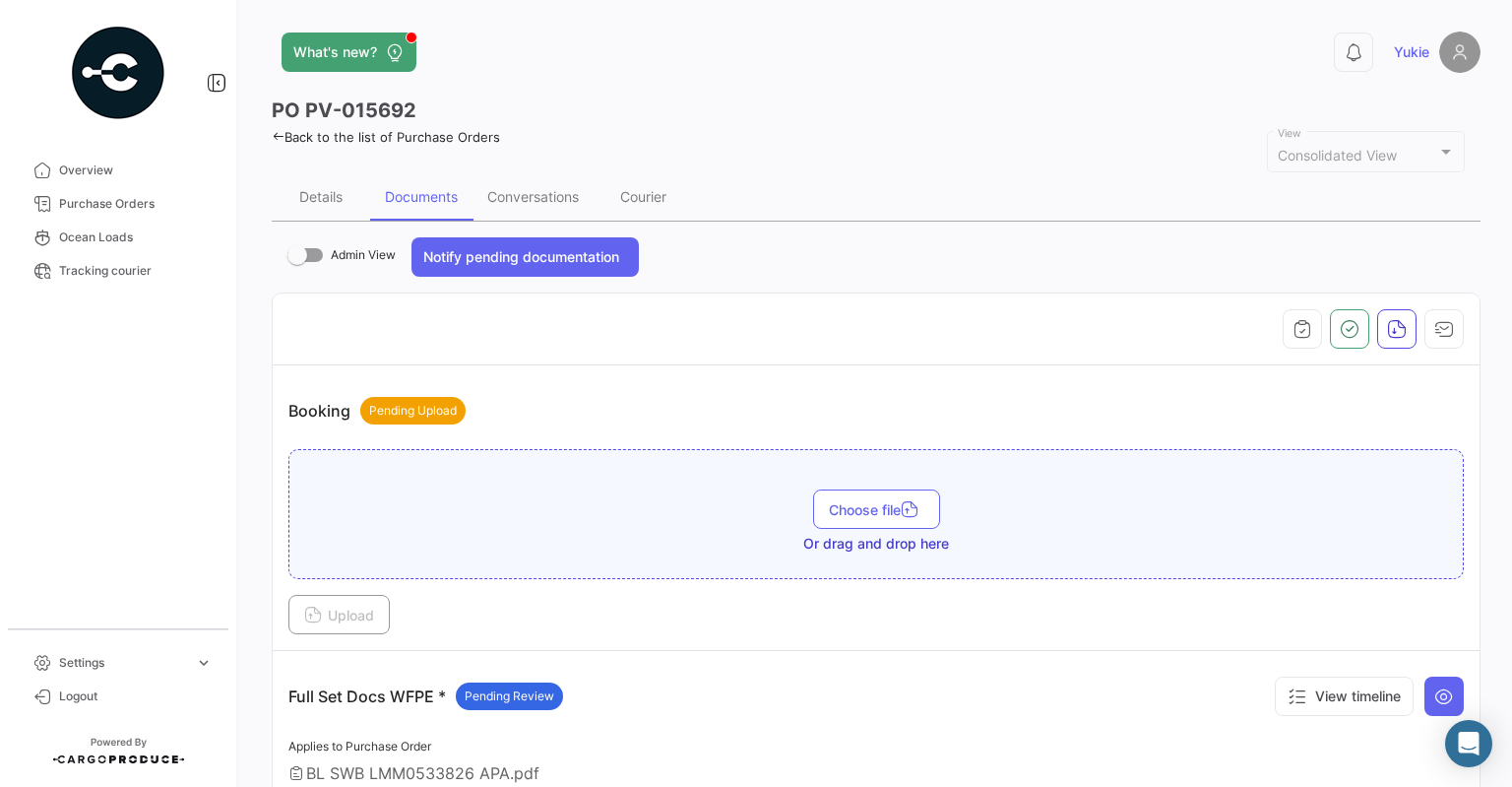 click on "What's new?" 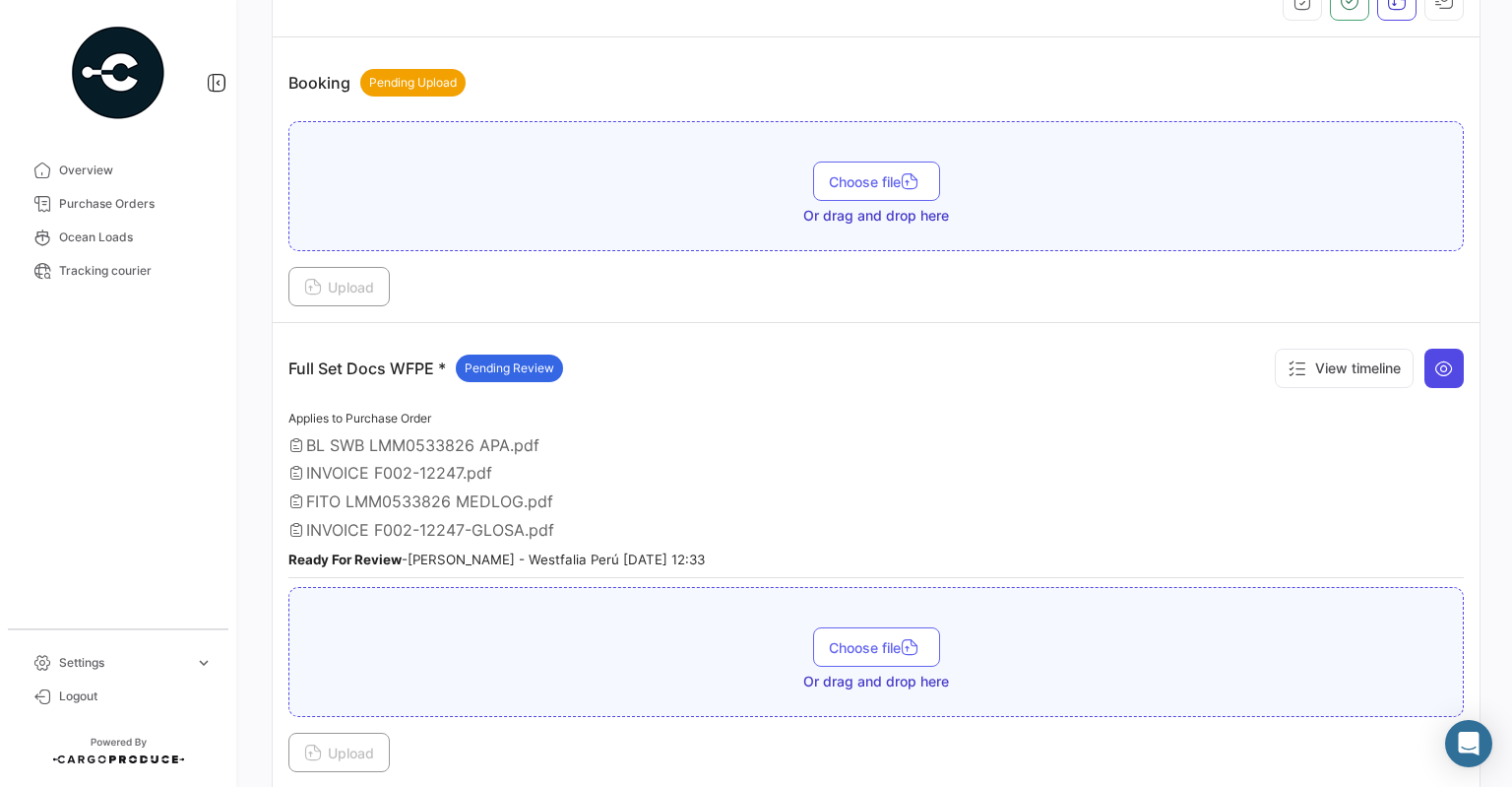 click at bounding box center [1444, 368] 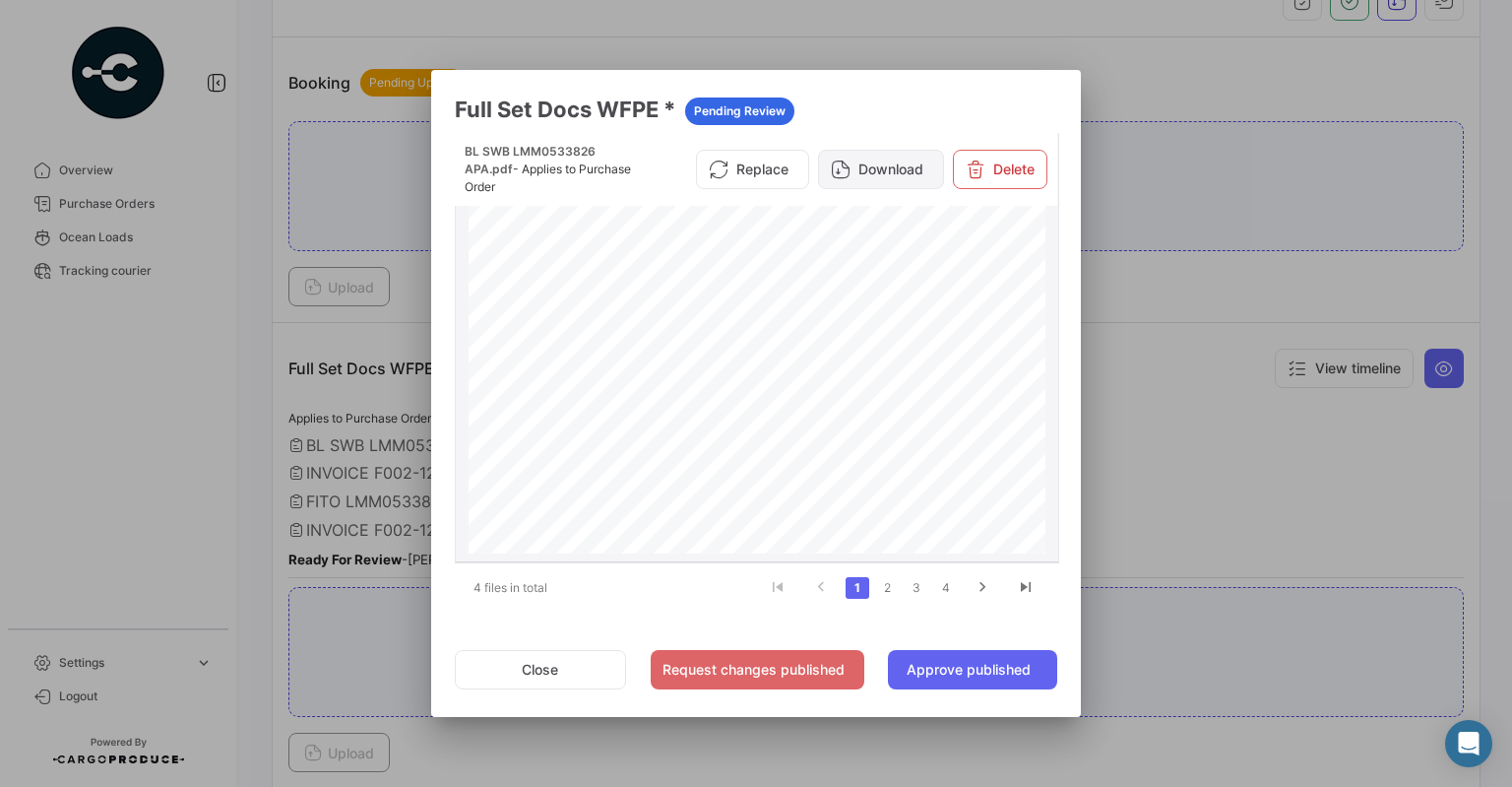 click on "Download" at bounding box center [881, 169] 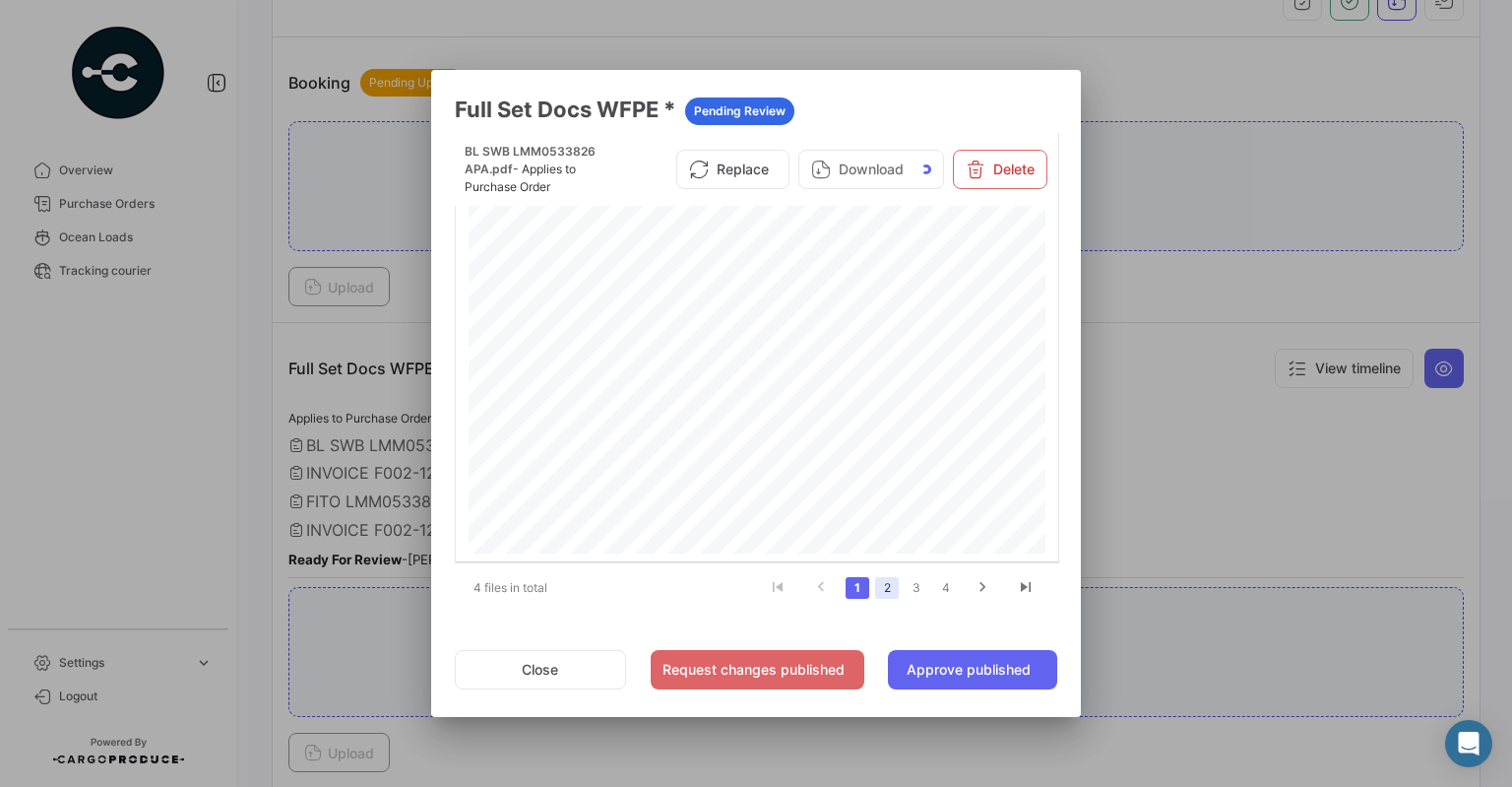 click on "2" 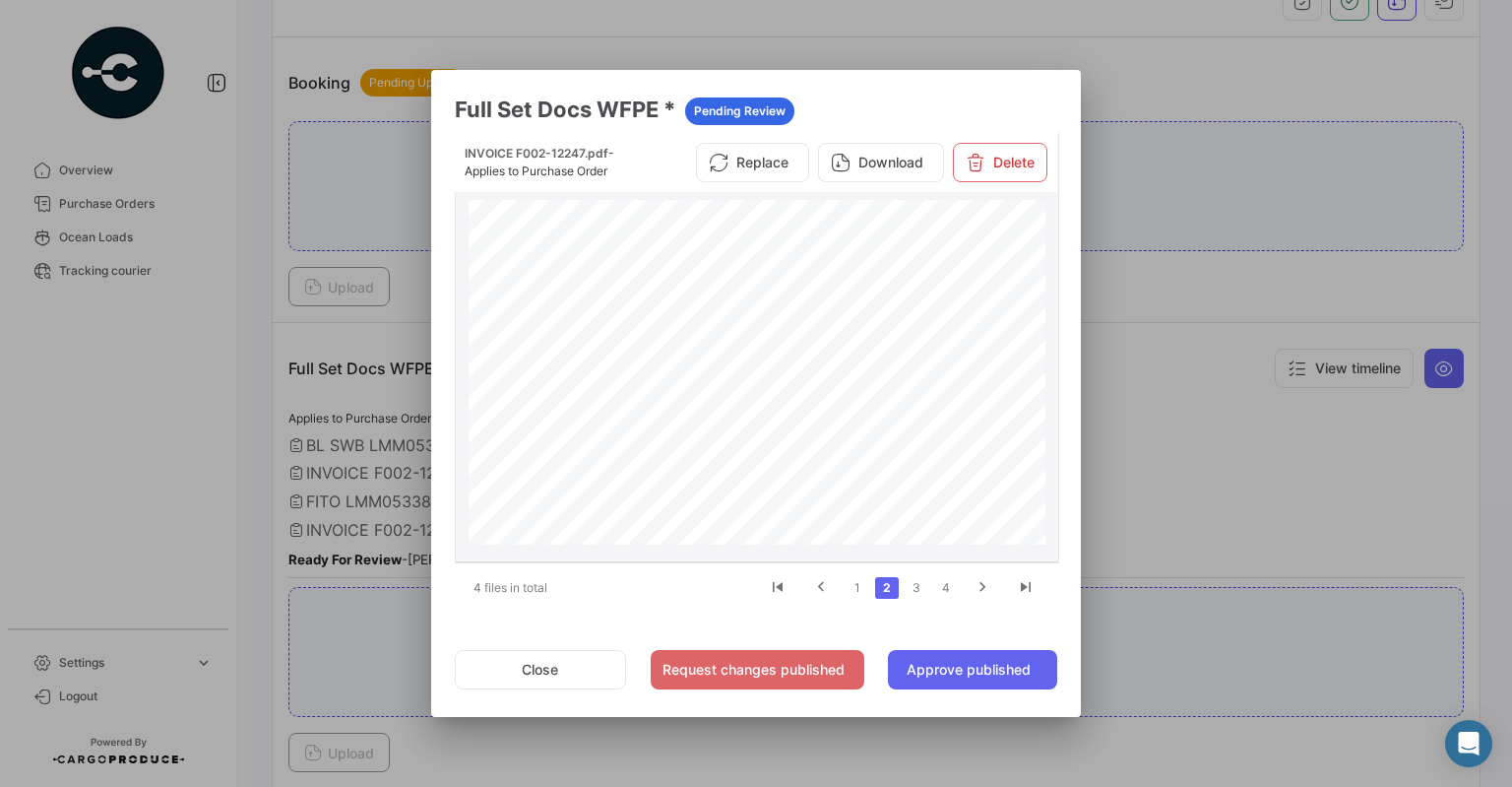 scroll, scrollTop: 0, scrollLeft: 0, axis: both 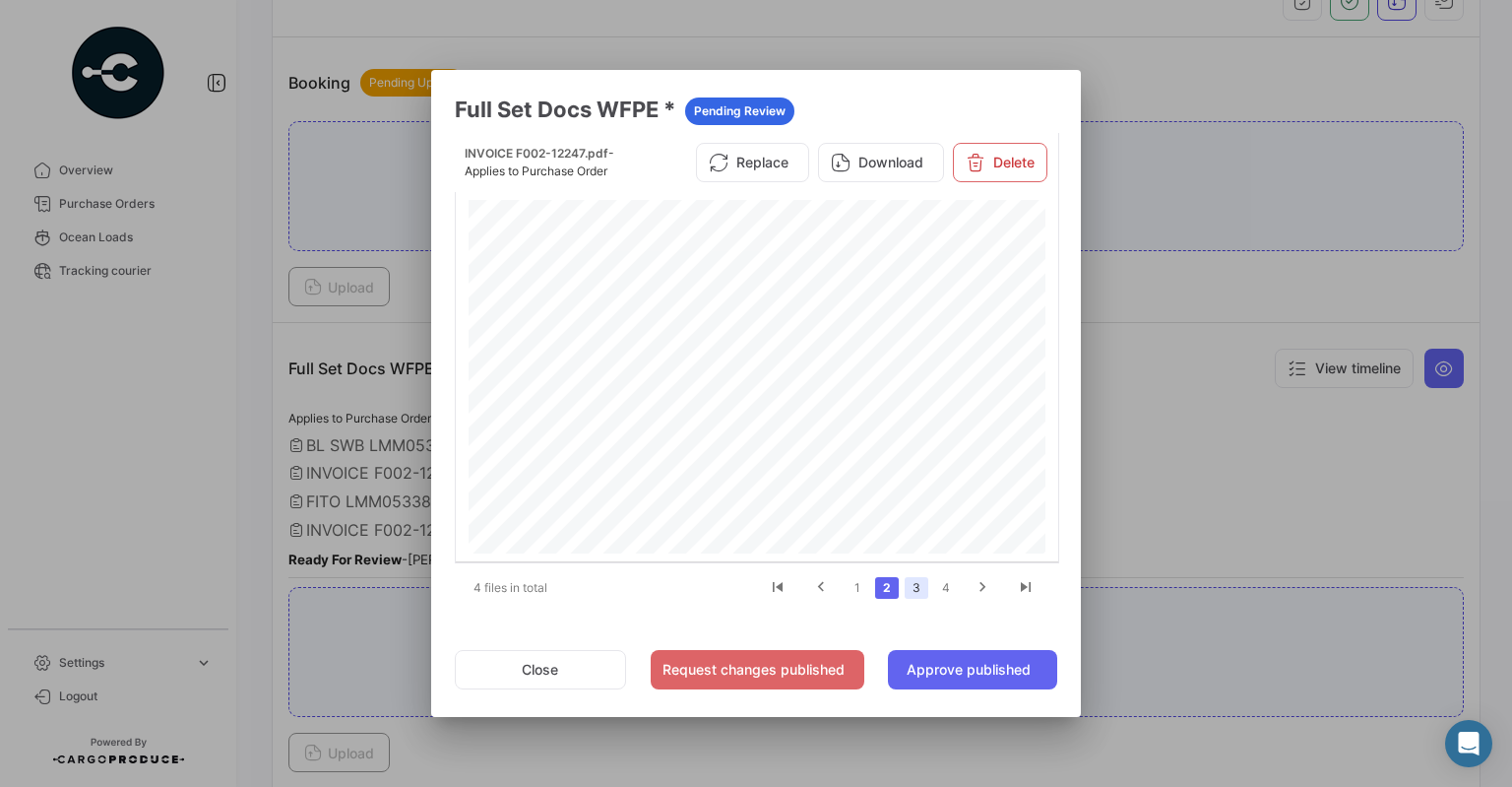 click on "3" 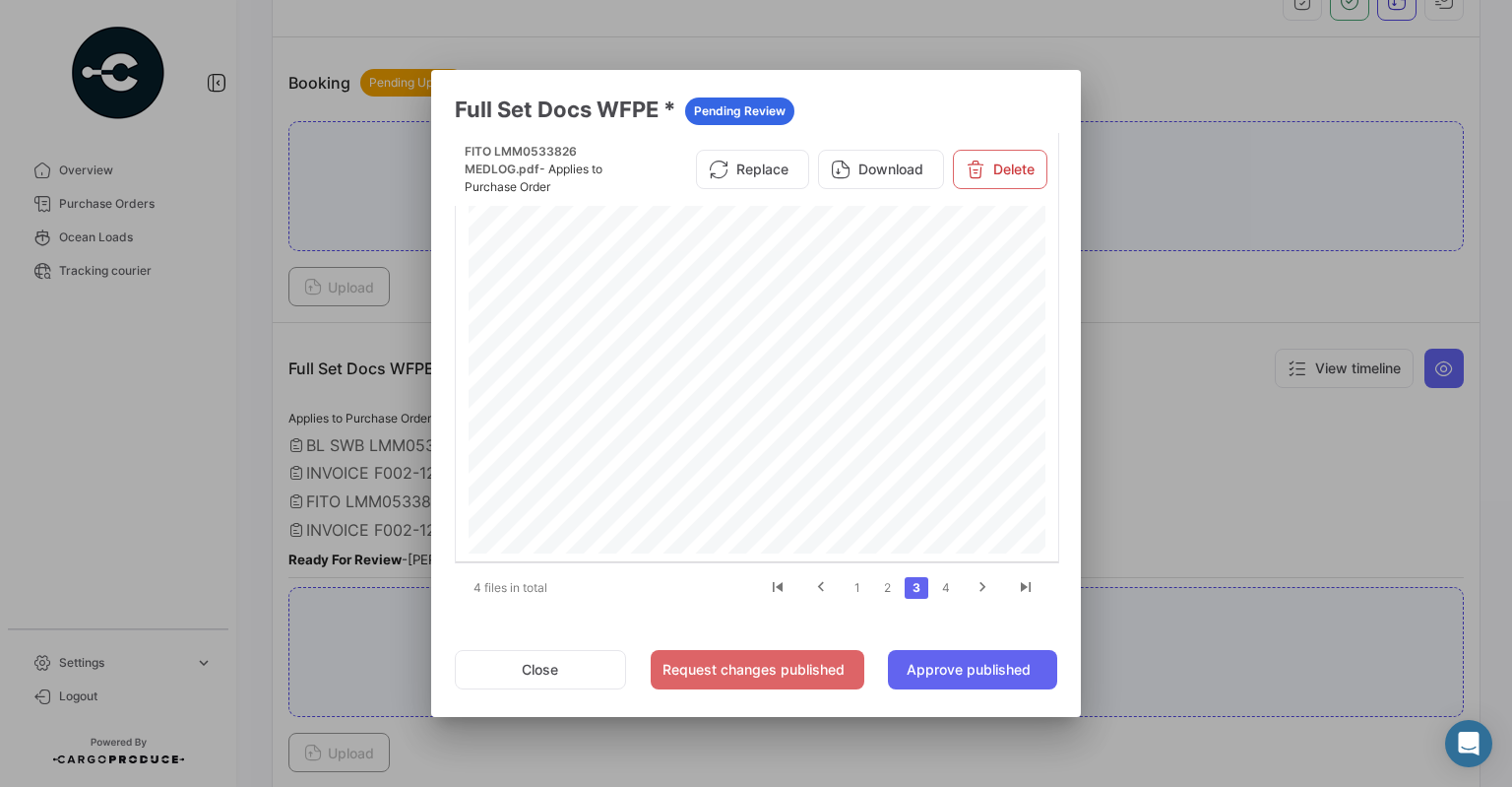 scroll, scrollTop: 0, scrollLeft: 0, axis: both 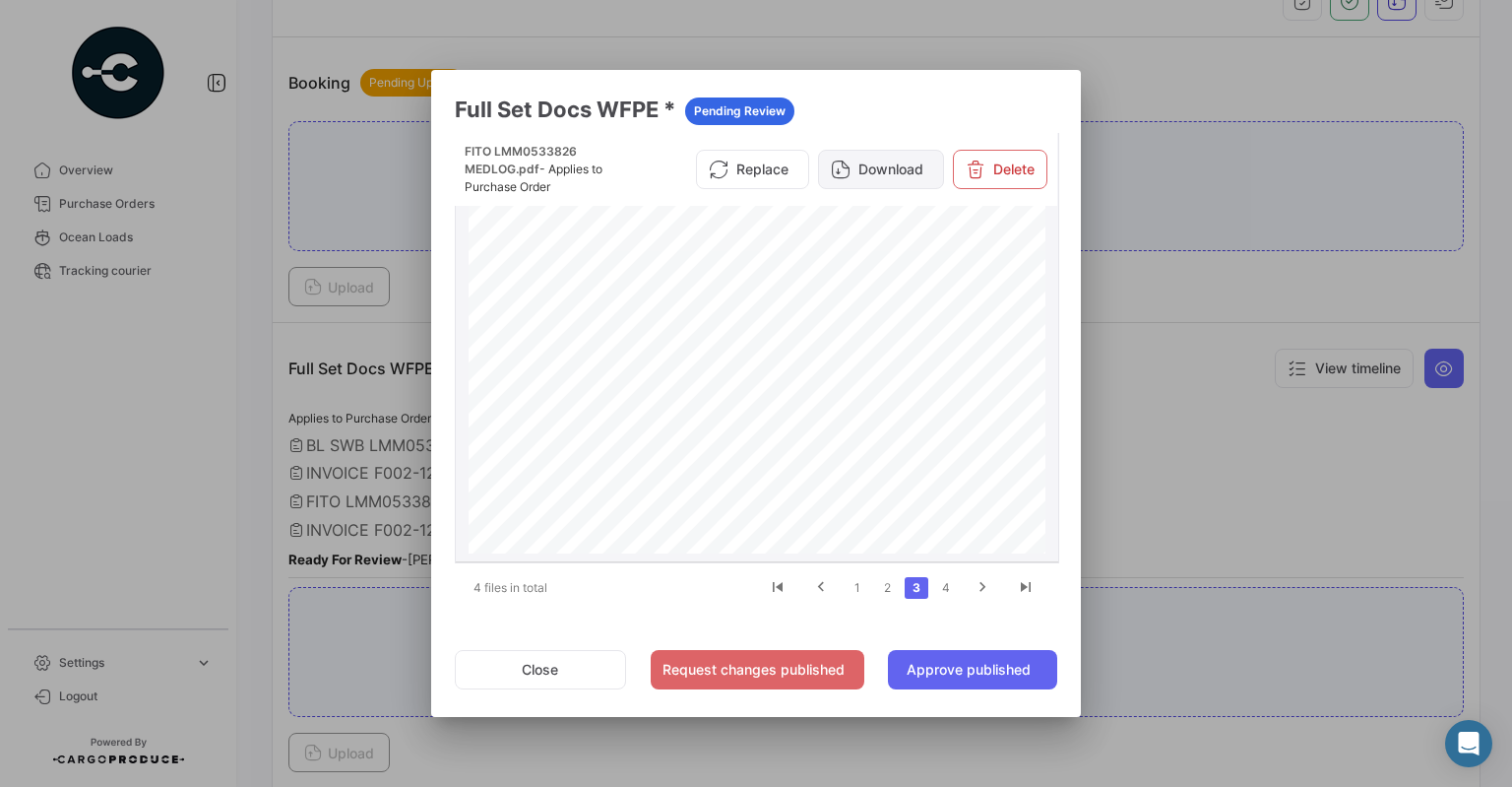 click on "Download" at bounding box center (881, 169) 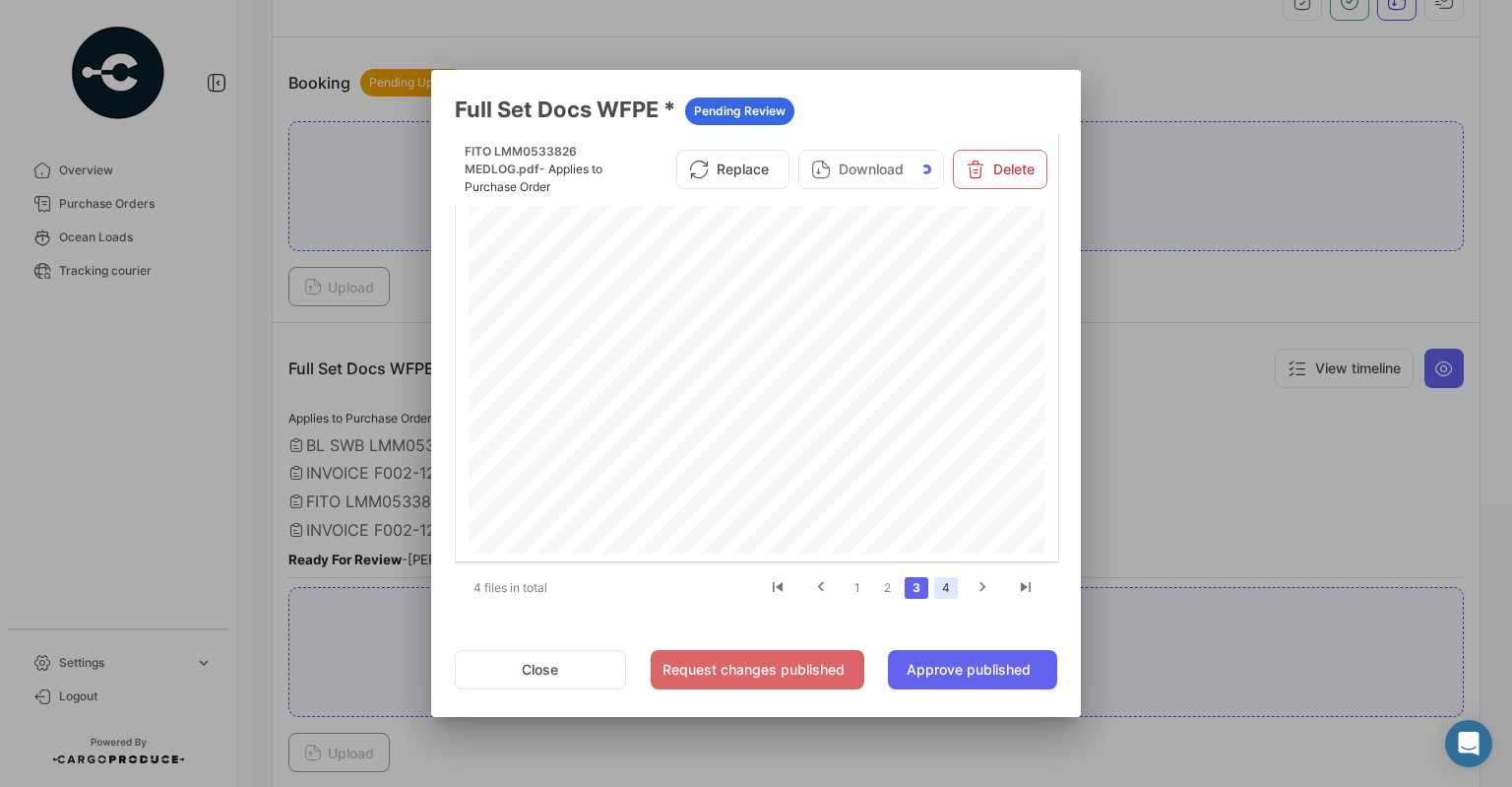 click on "4" 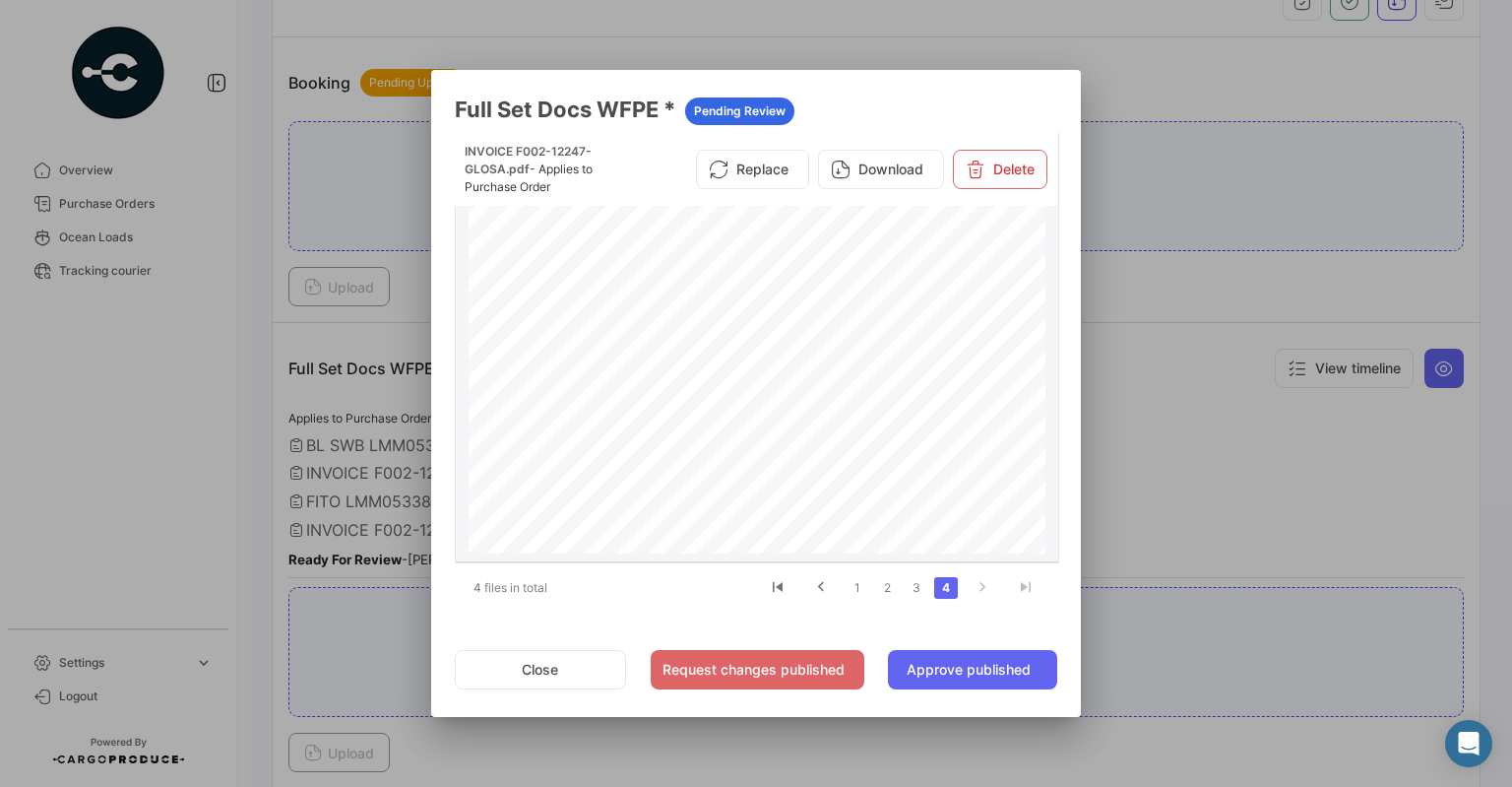 scroll, scrollTop: 0, scrollLeft: 0, axis: both 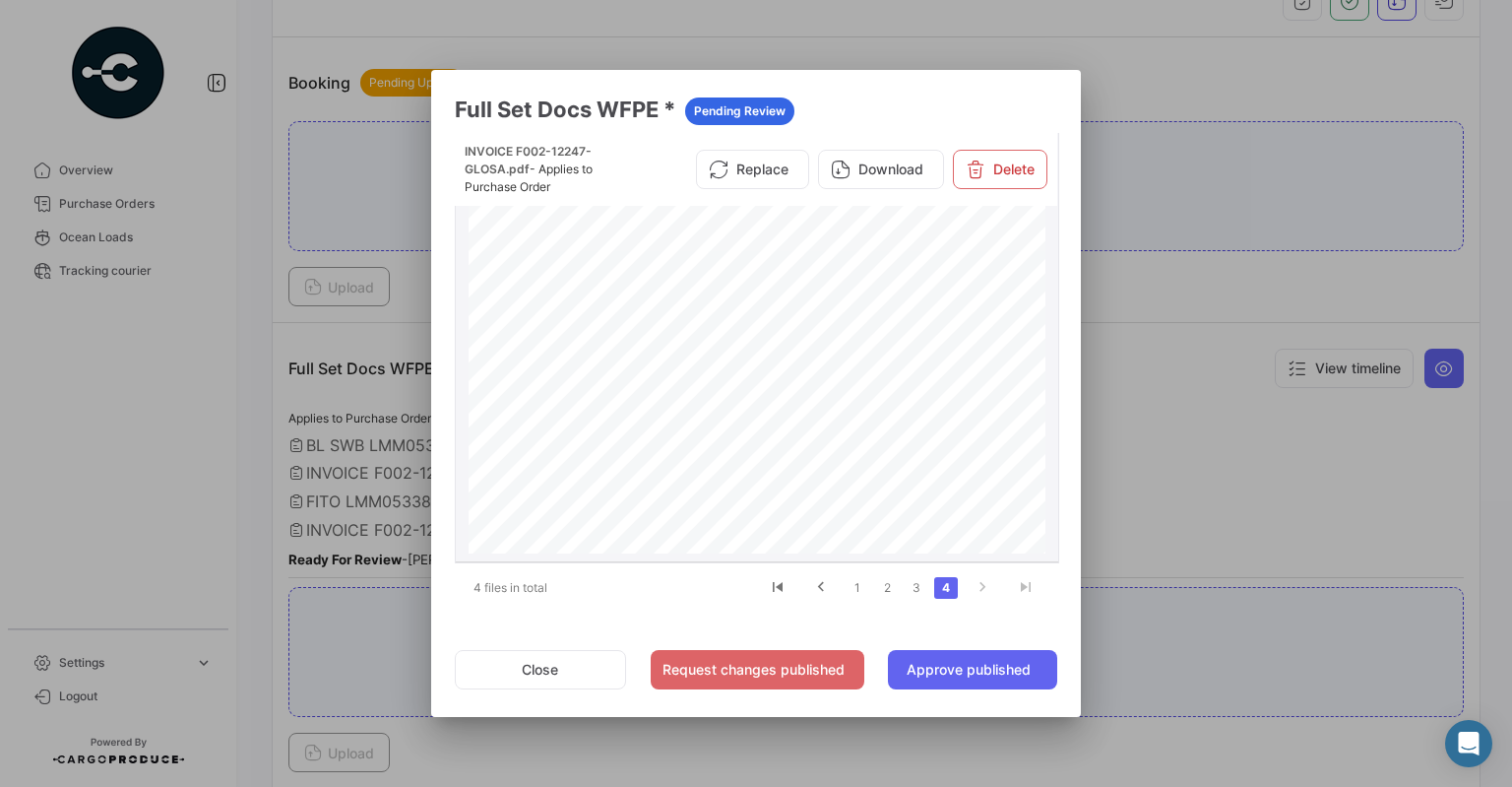 click on "Download" at bounding box center [881, 169] 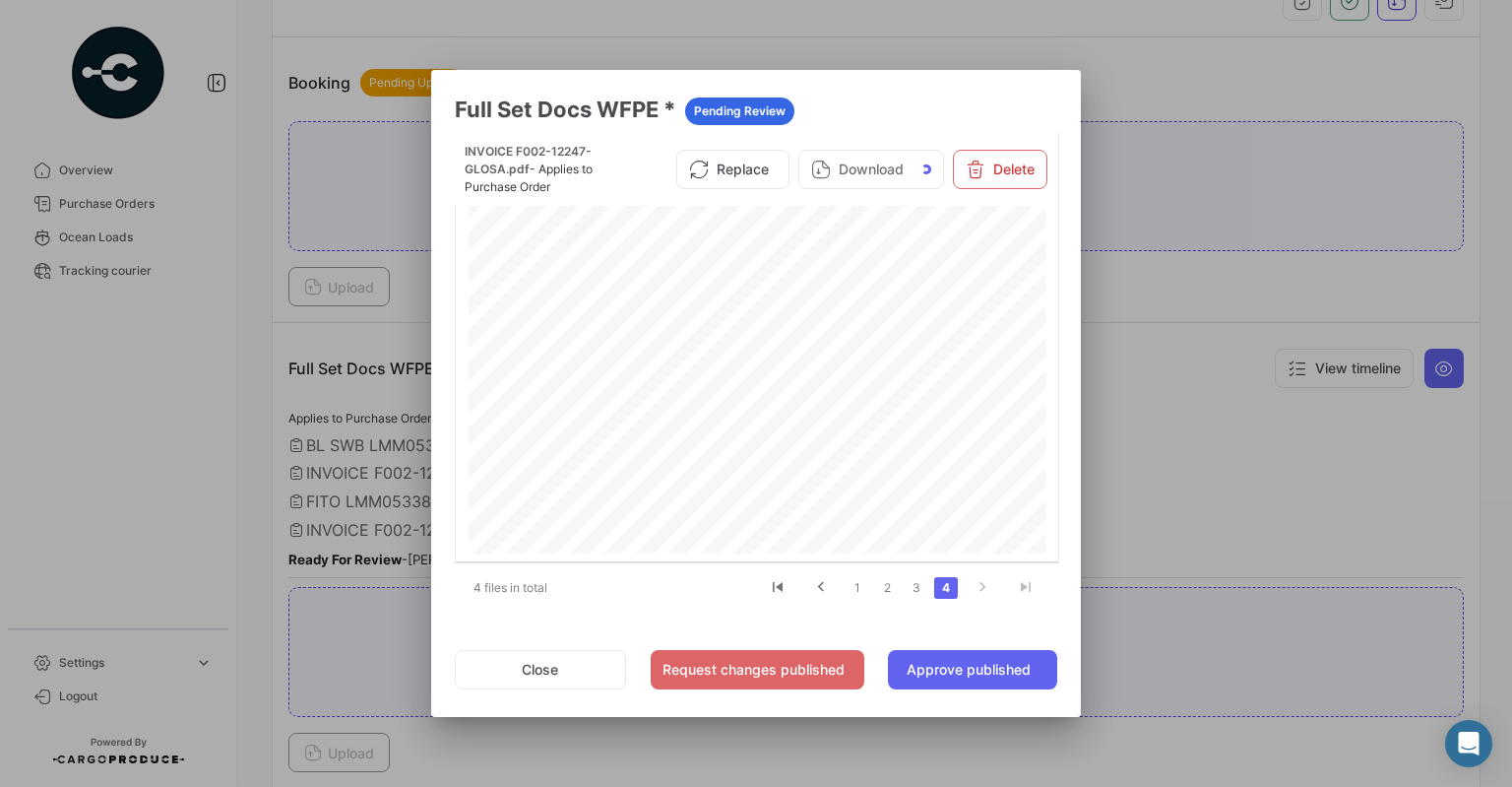 click at bounding box center (756, 393) 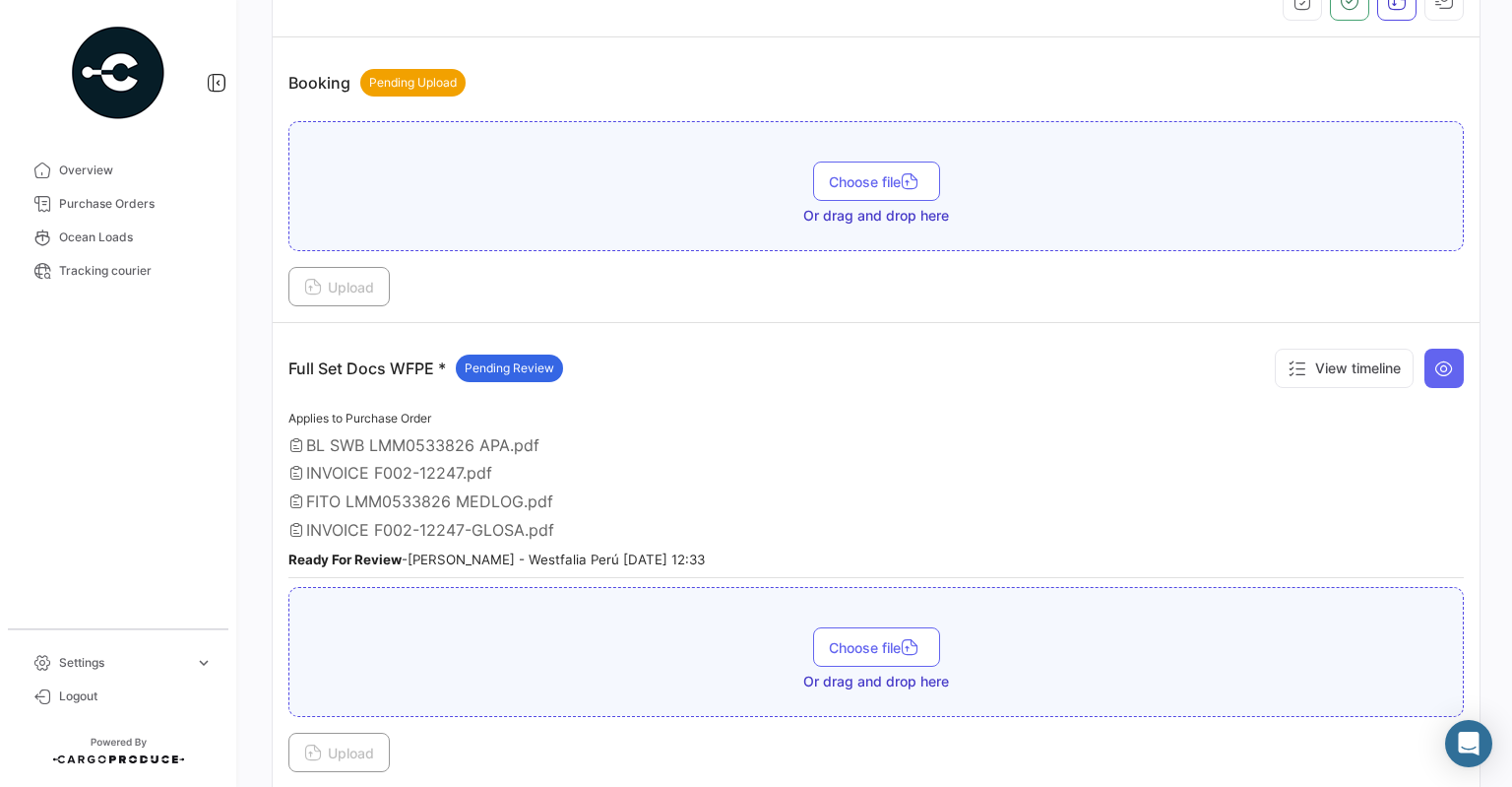 click on "BL SWB LMM0533826 APA.pdf" at bounding box center (876, 445) 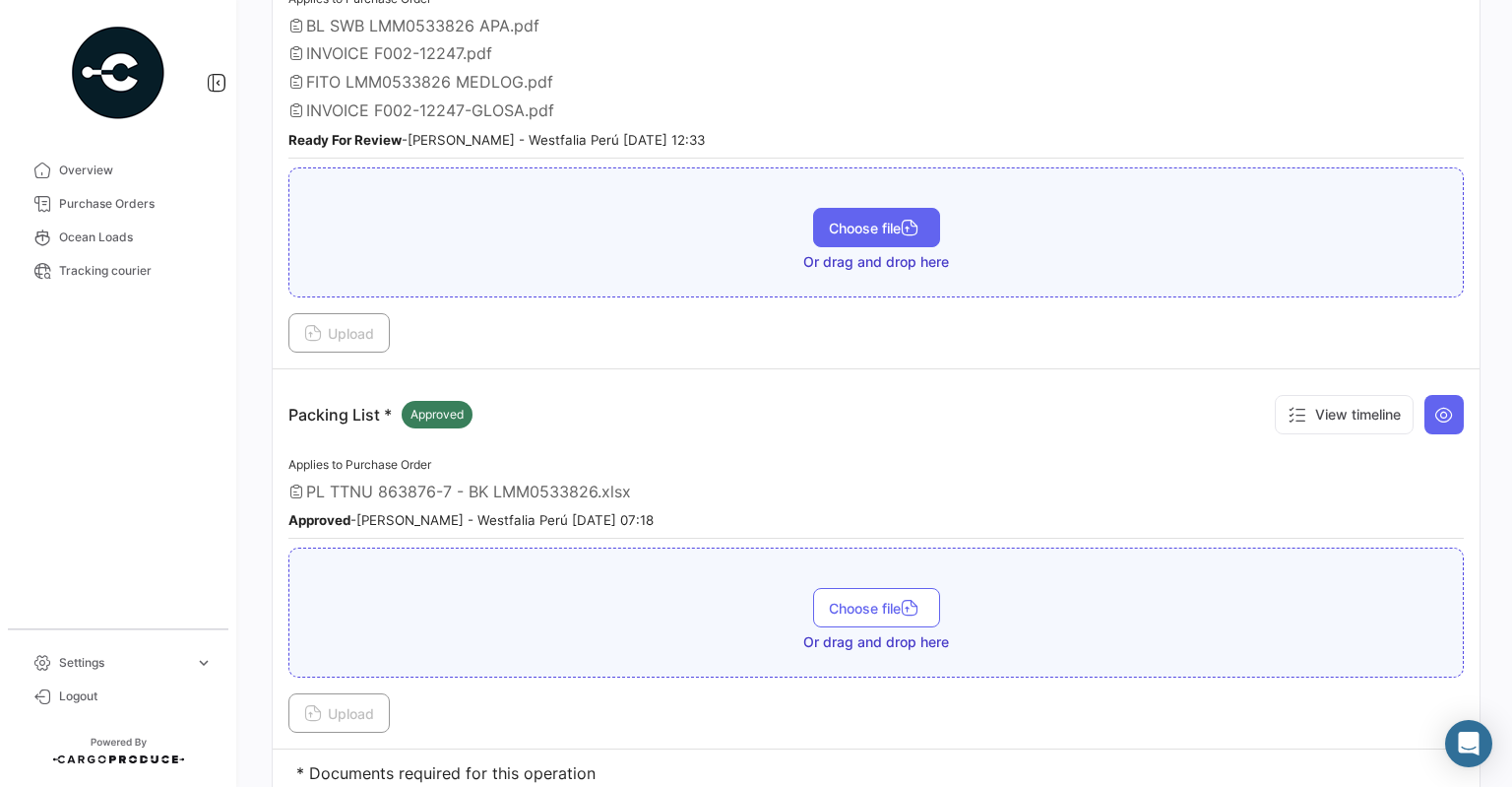 scroll, scrollTop: 809, scrollLeft: 0, axis: vertical 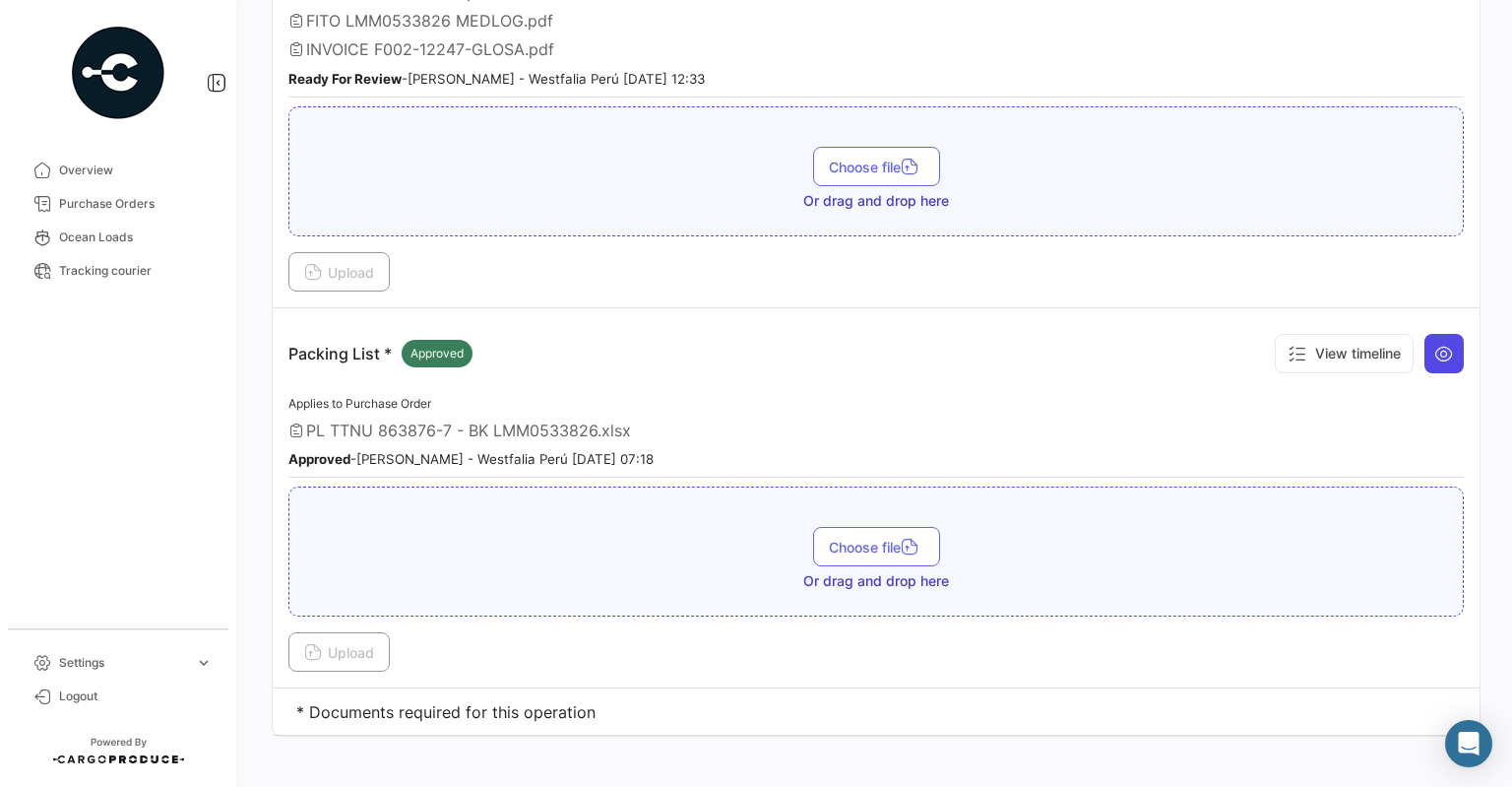 click at bounding box center (1444, 354) 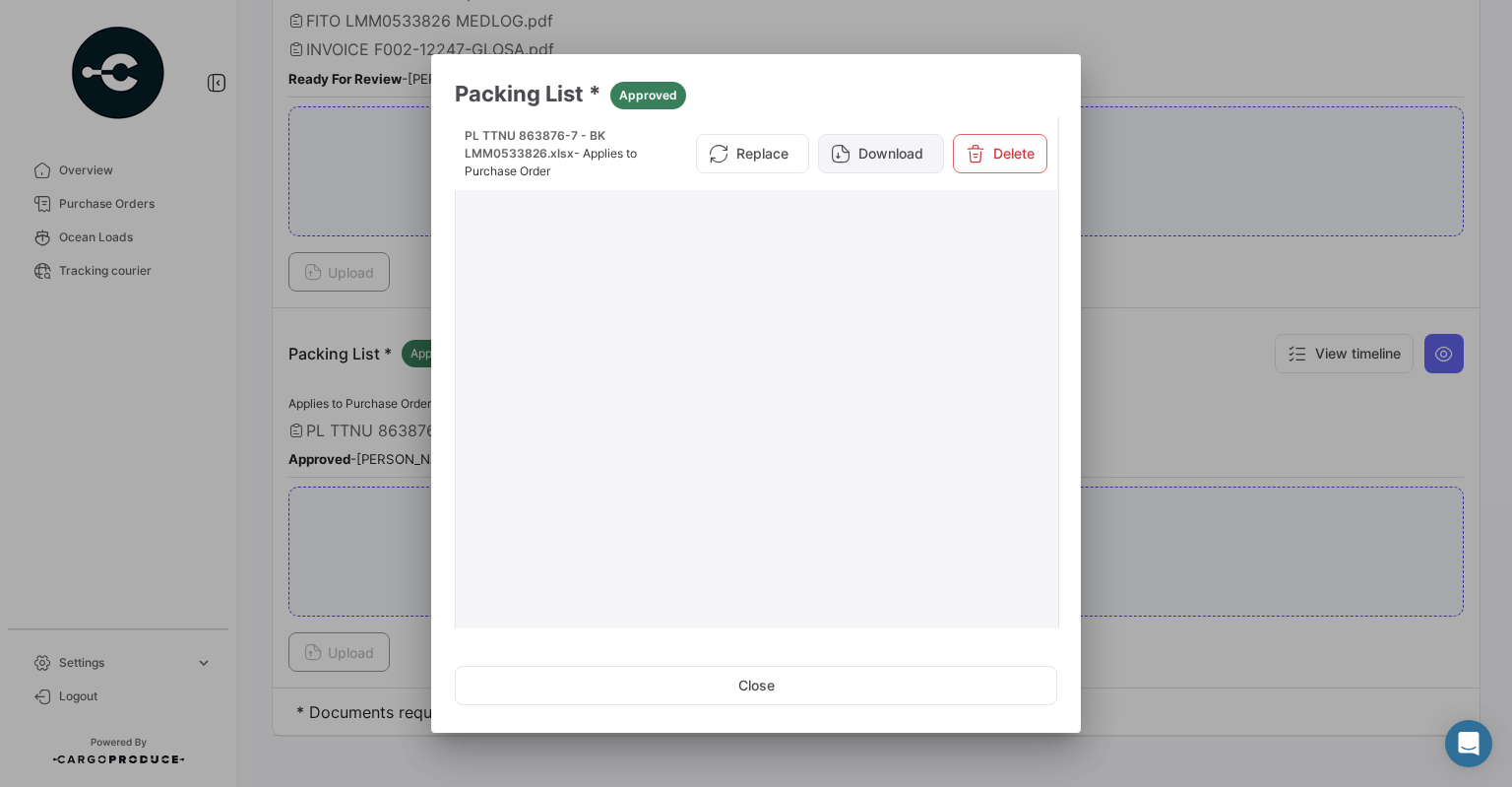 click on "Download" at bounding box center (881, 154) 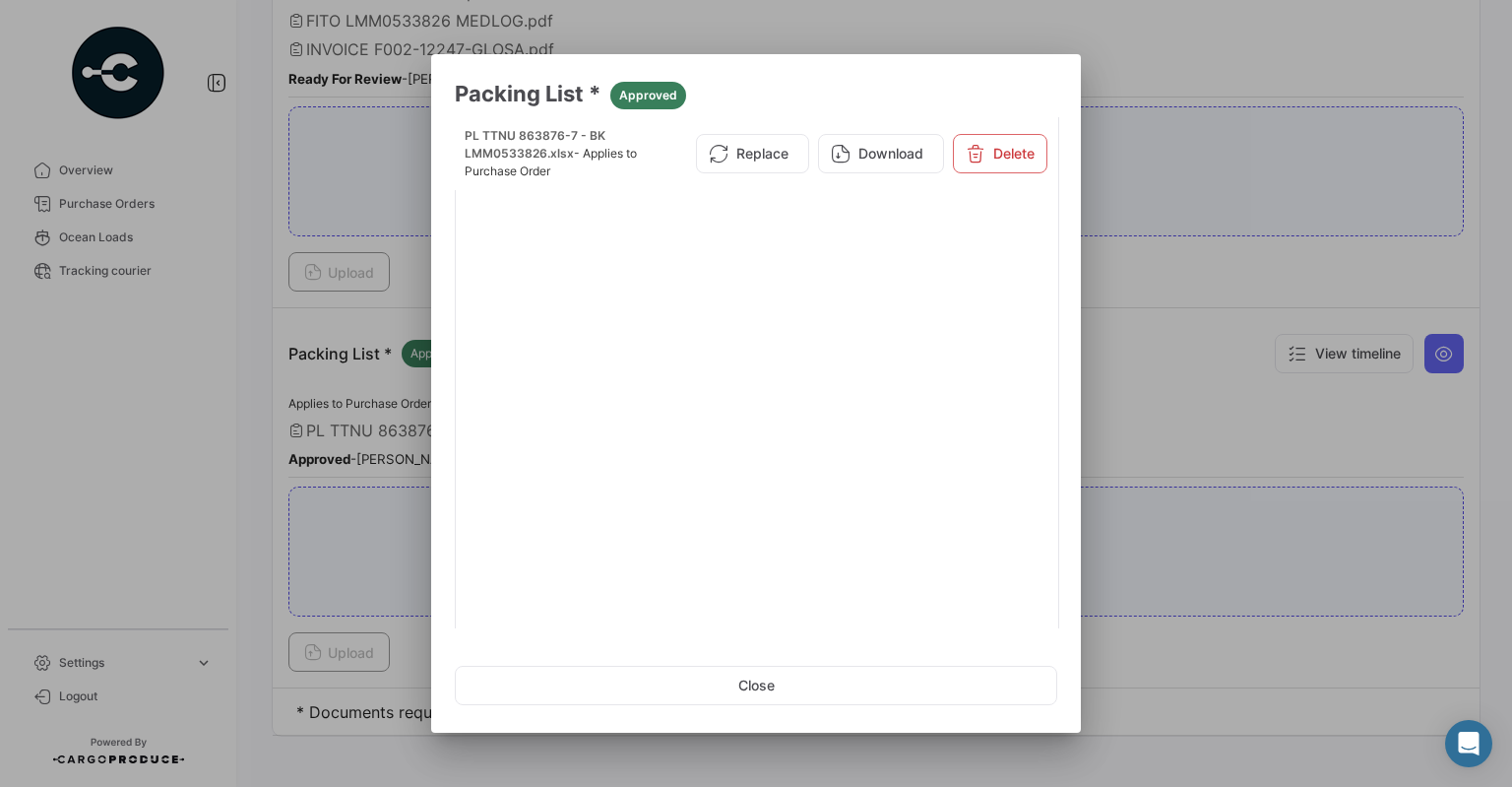 click at bounding box center [756, 393] 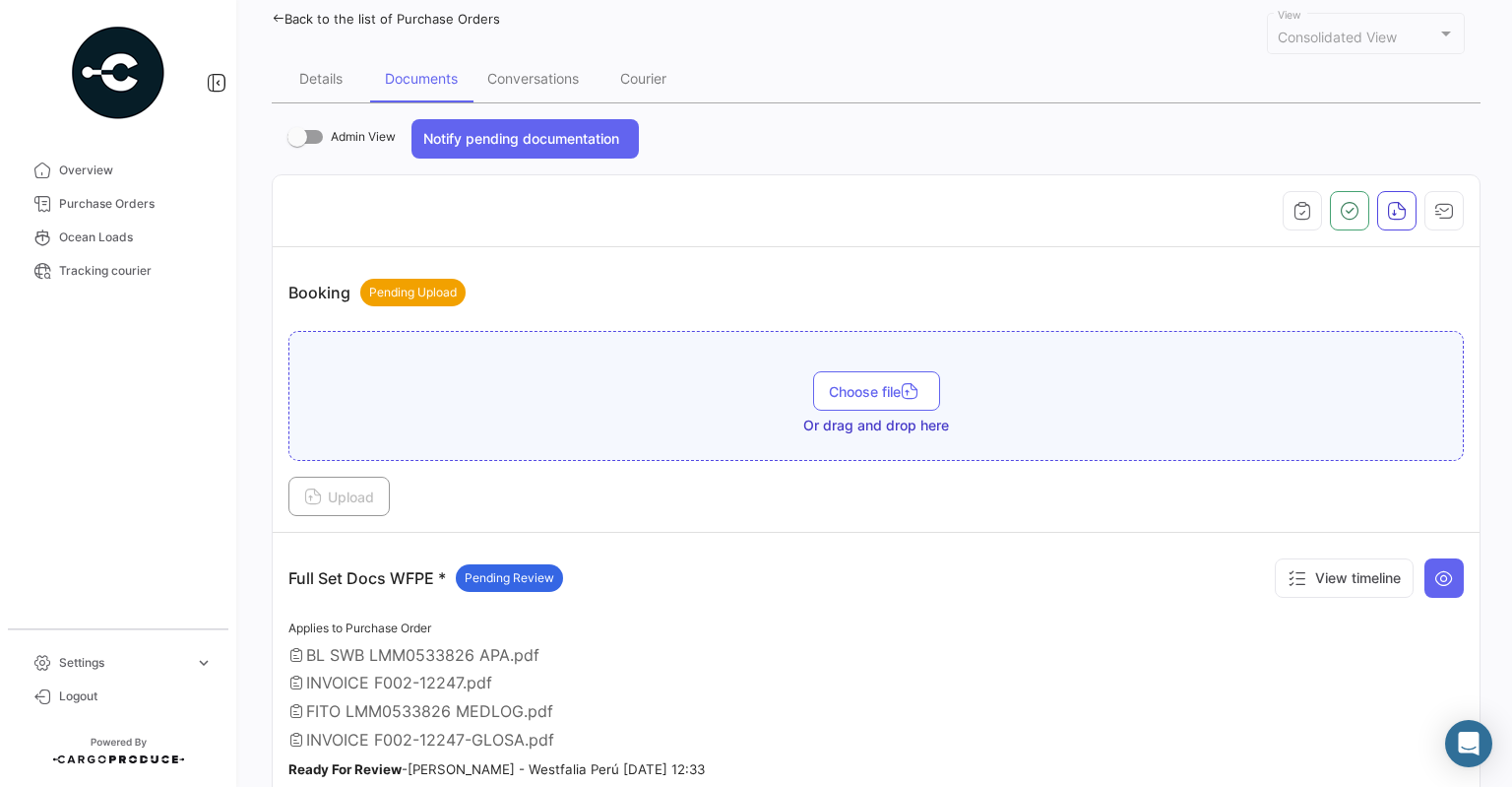 scroll, scrollTop: 0, scrollLeft: 0, axis: both 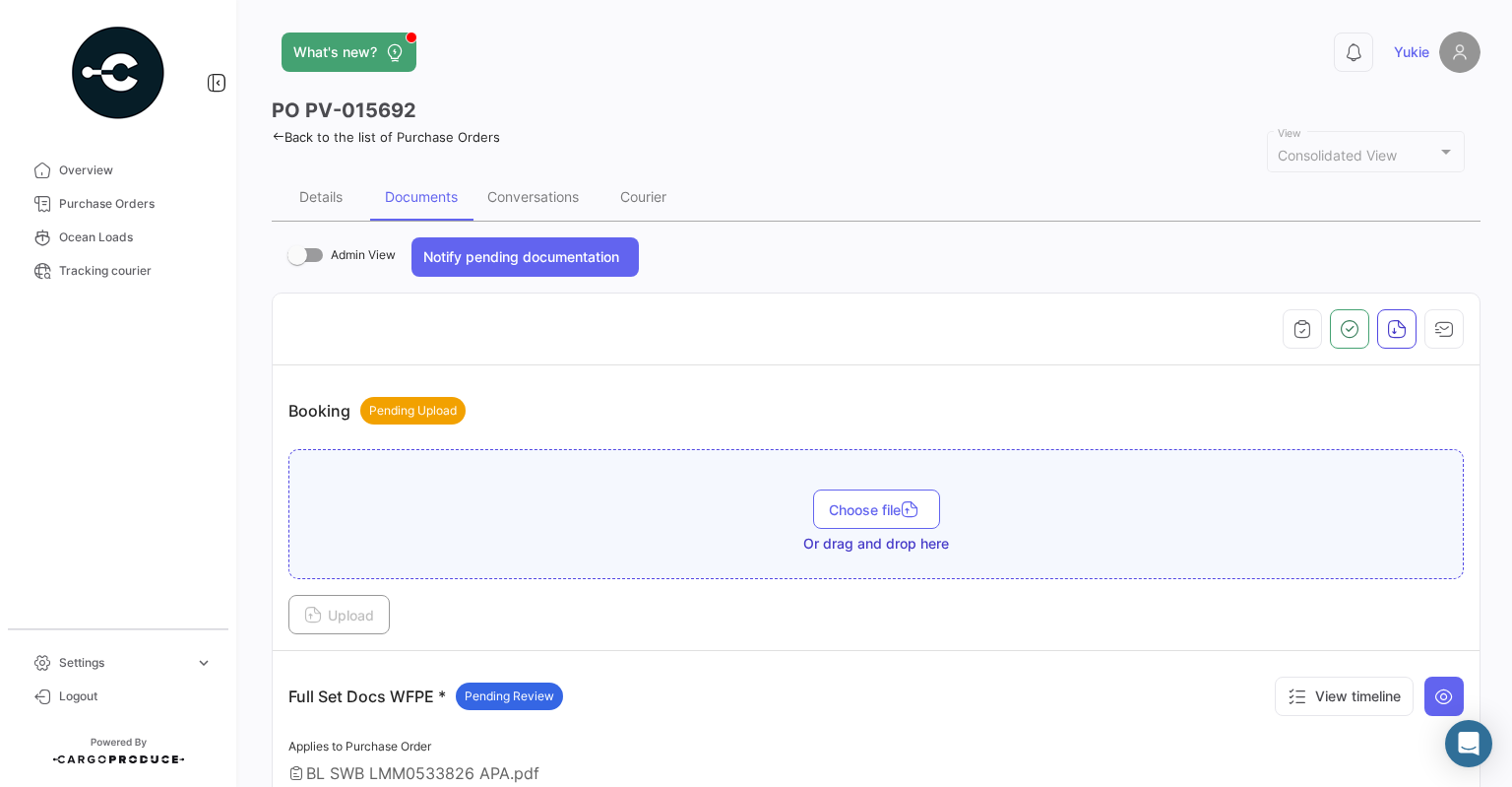 click 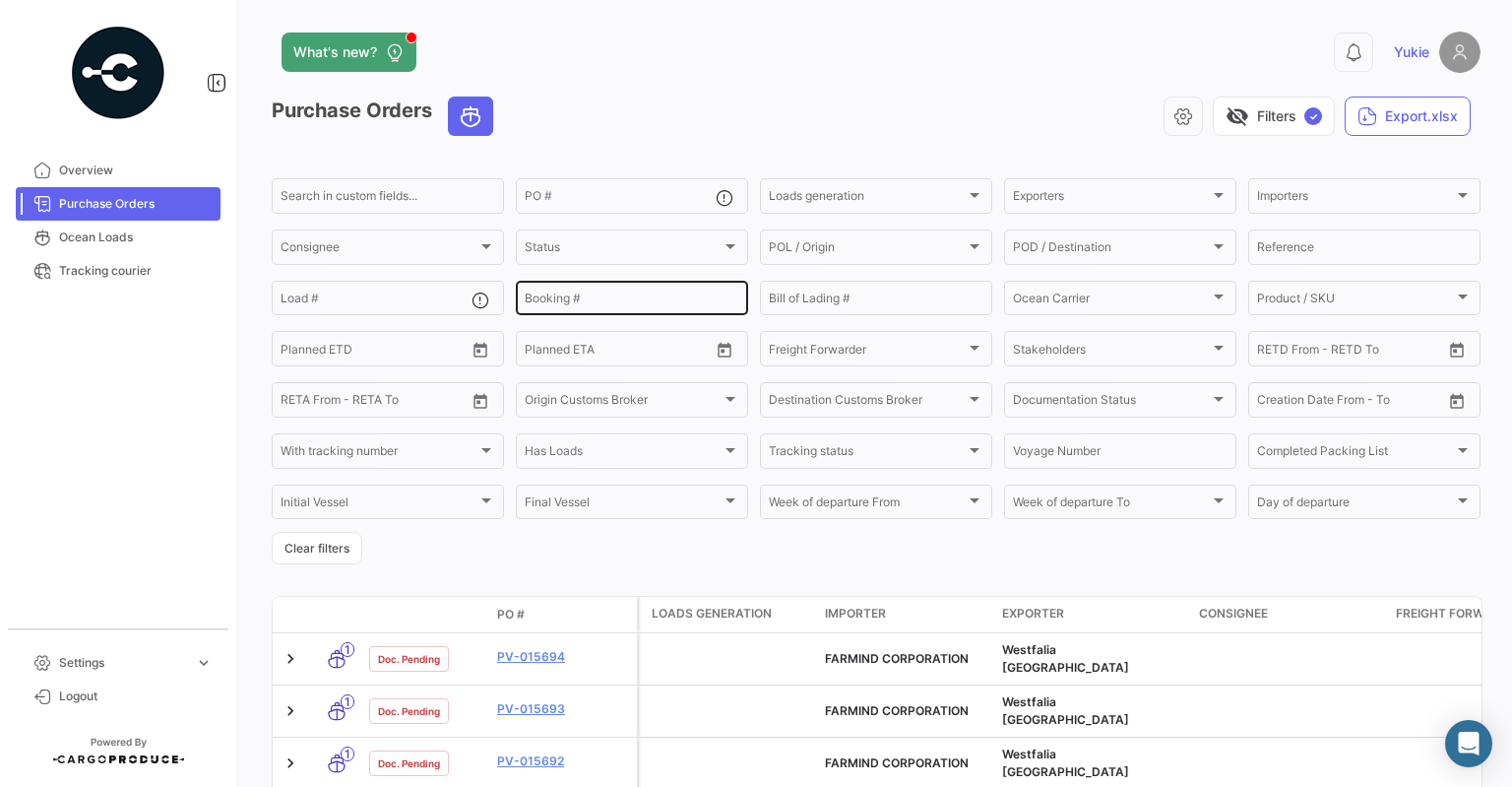 scroll, scrollTop: 328, scrollLeft: 0, axis: vertical 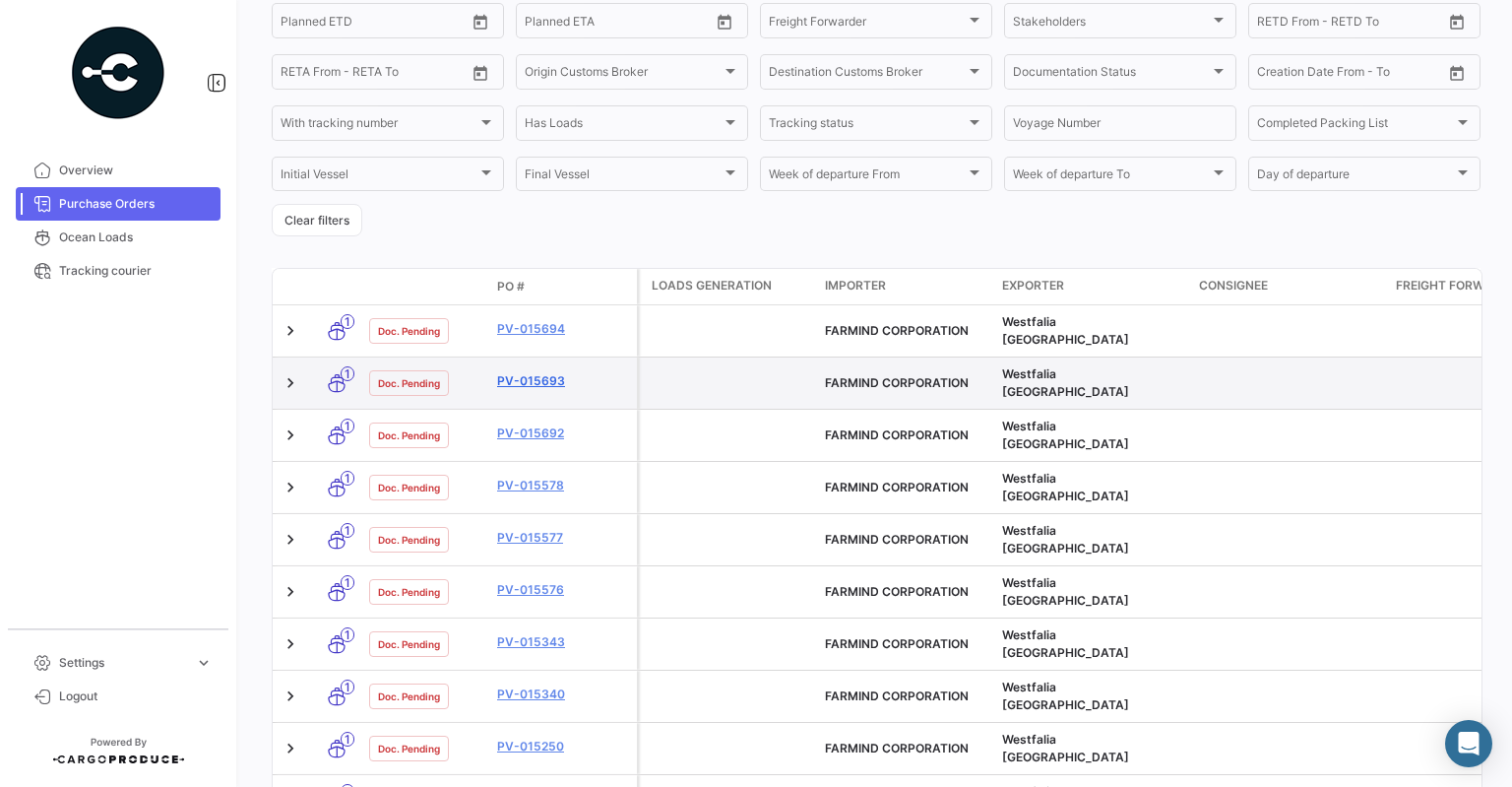 click on "PV-015693" 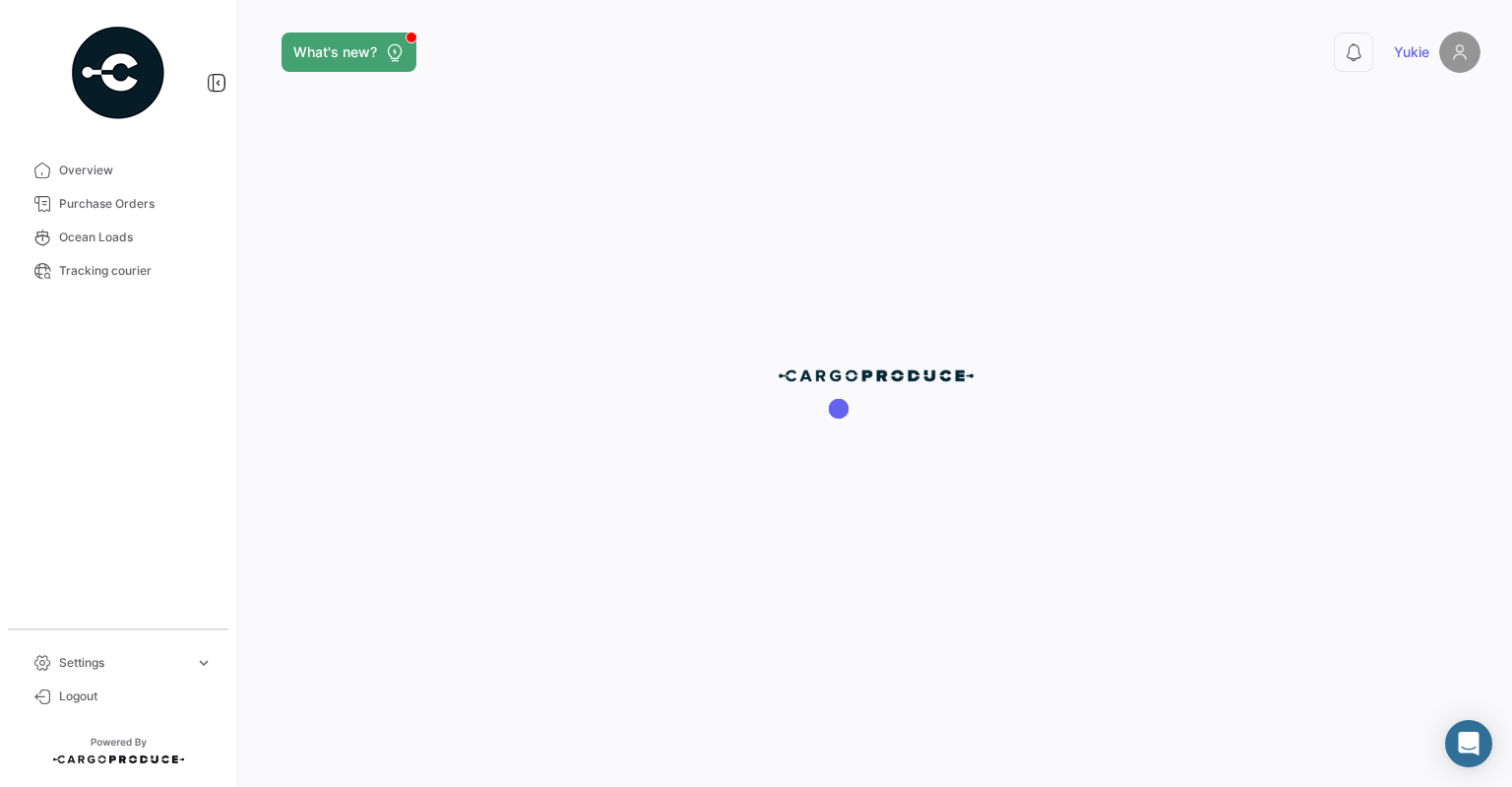 scroll, scrollTop: 0, scrollLeft: 0, axis: both 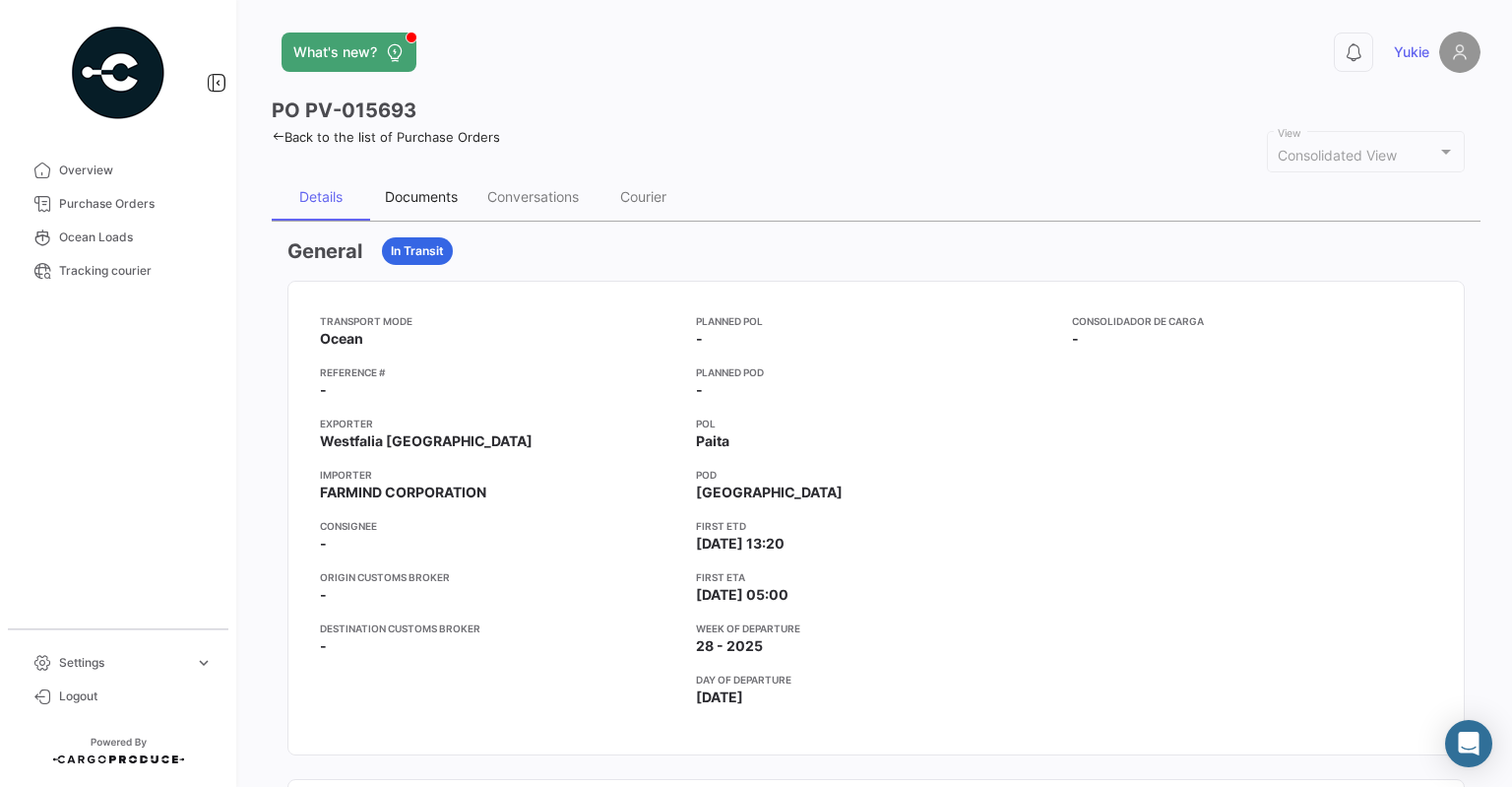 click on "Documents" at bounding box center (421, 197) 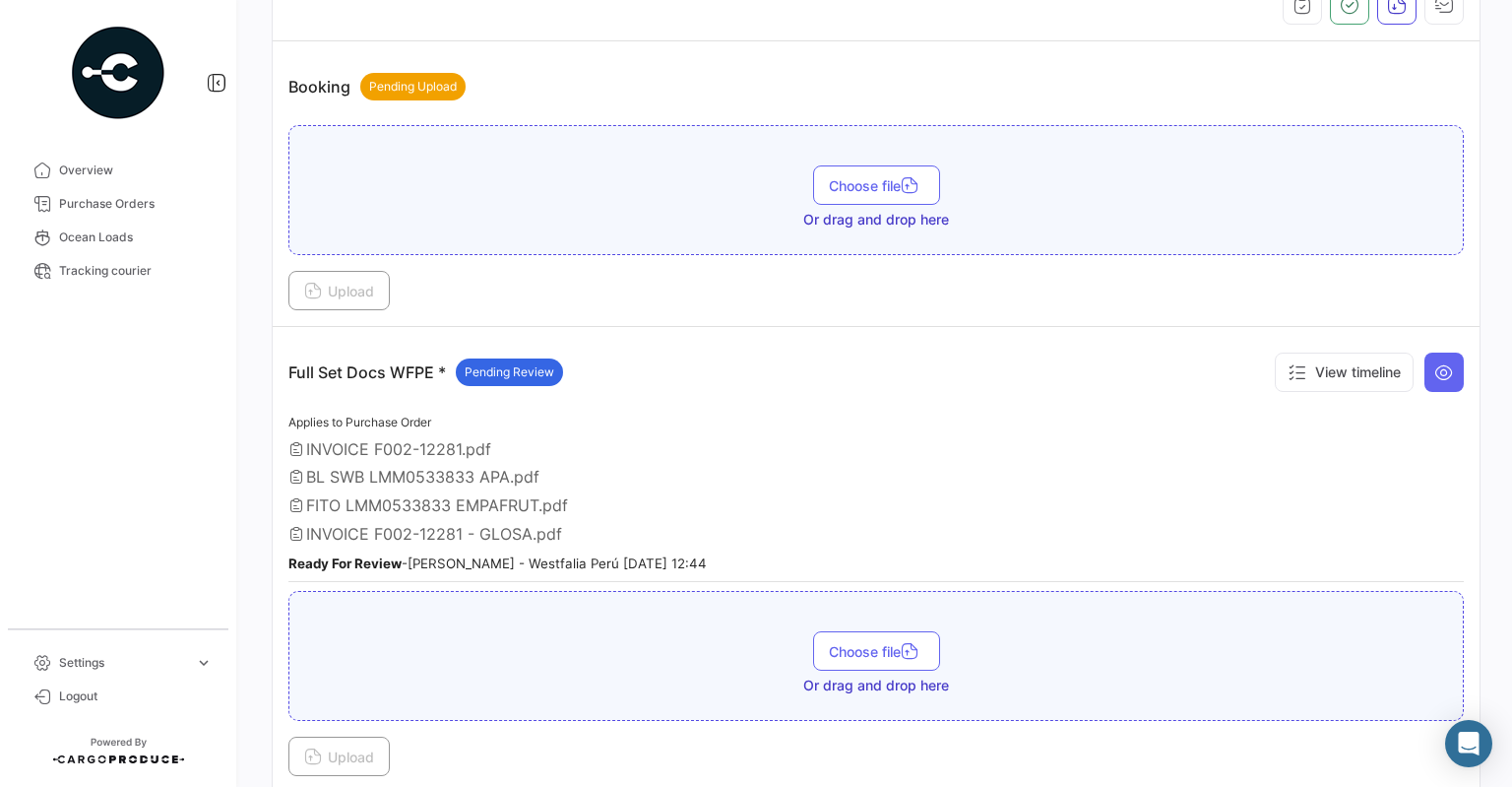 scroll, scrollTop: 328, scrollLeft: 0, axis: vertical 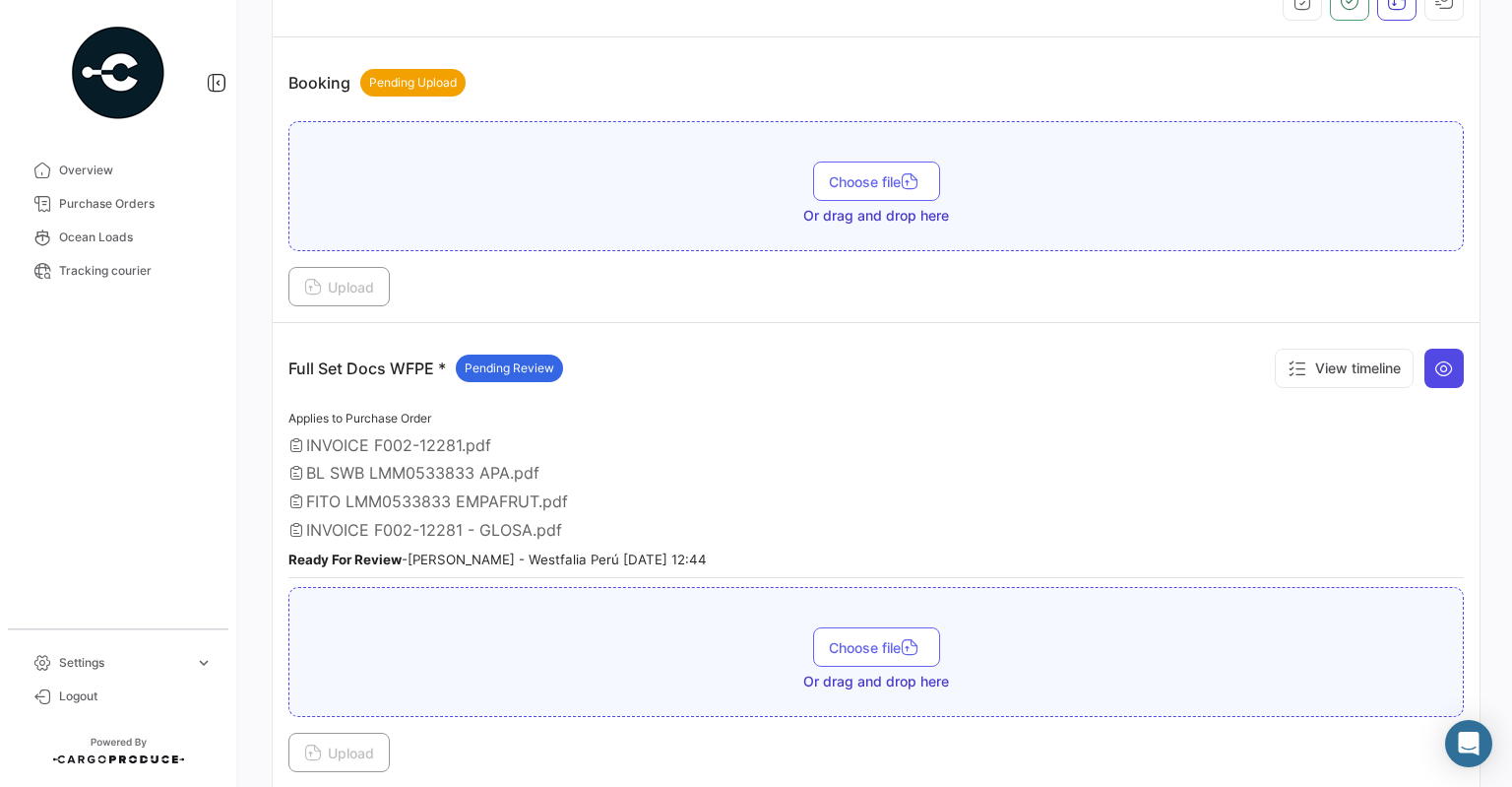 click at bounding box center (1444, 368) 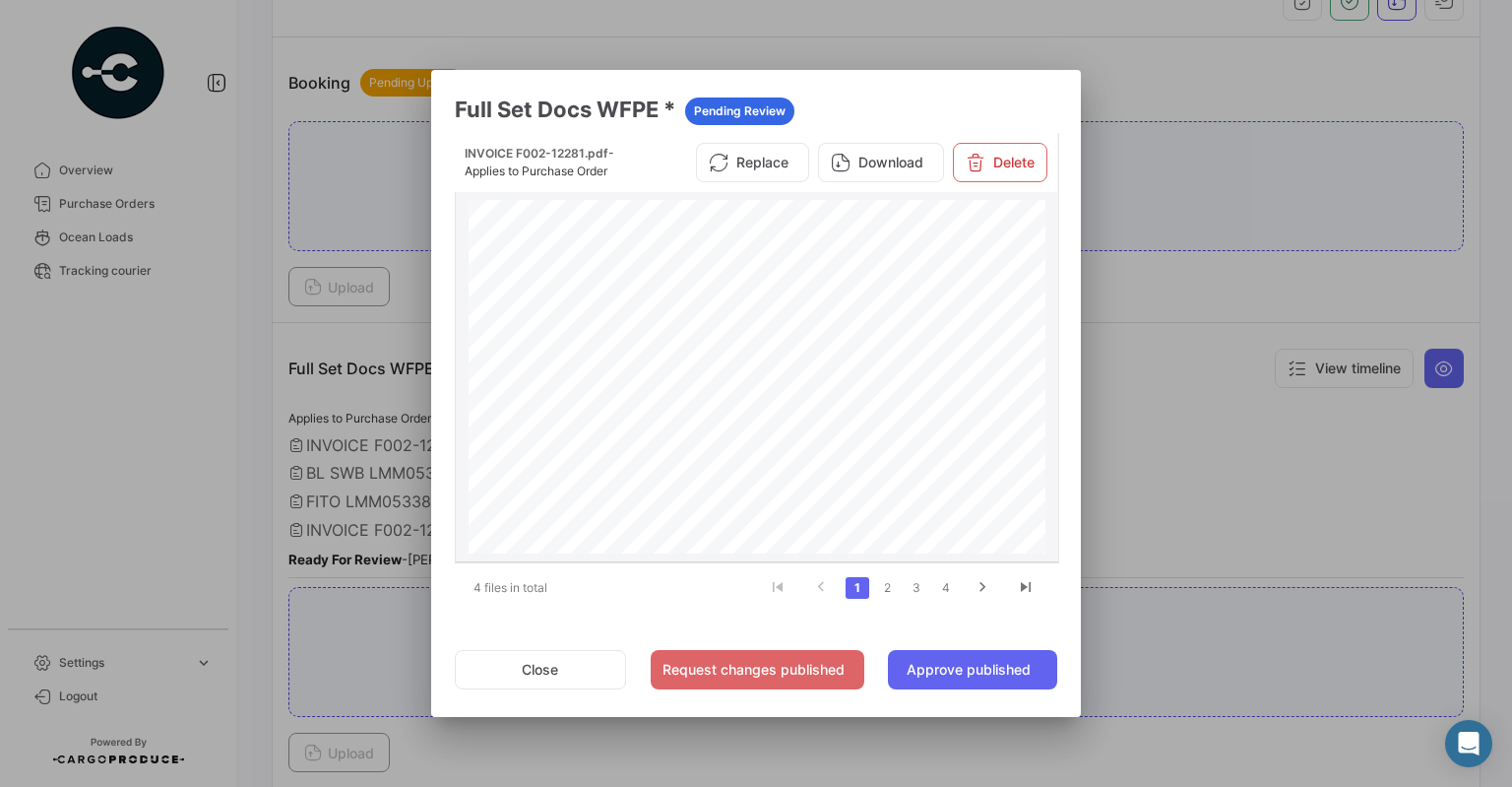 scroll, scrollTop: 472, scrollLeft: 0, axis: vertical 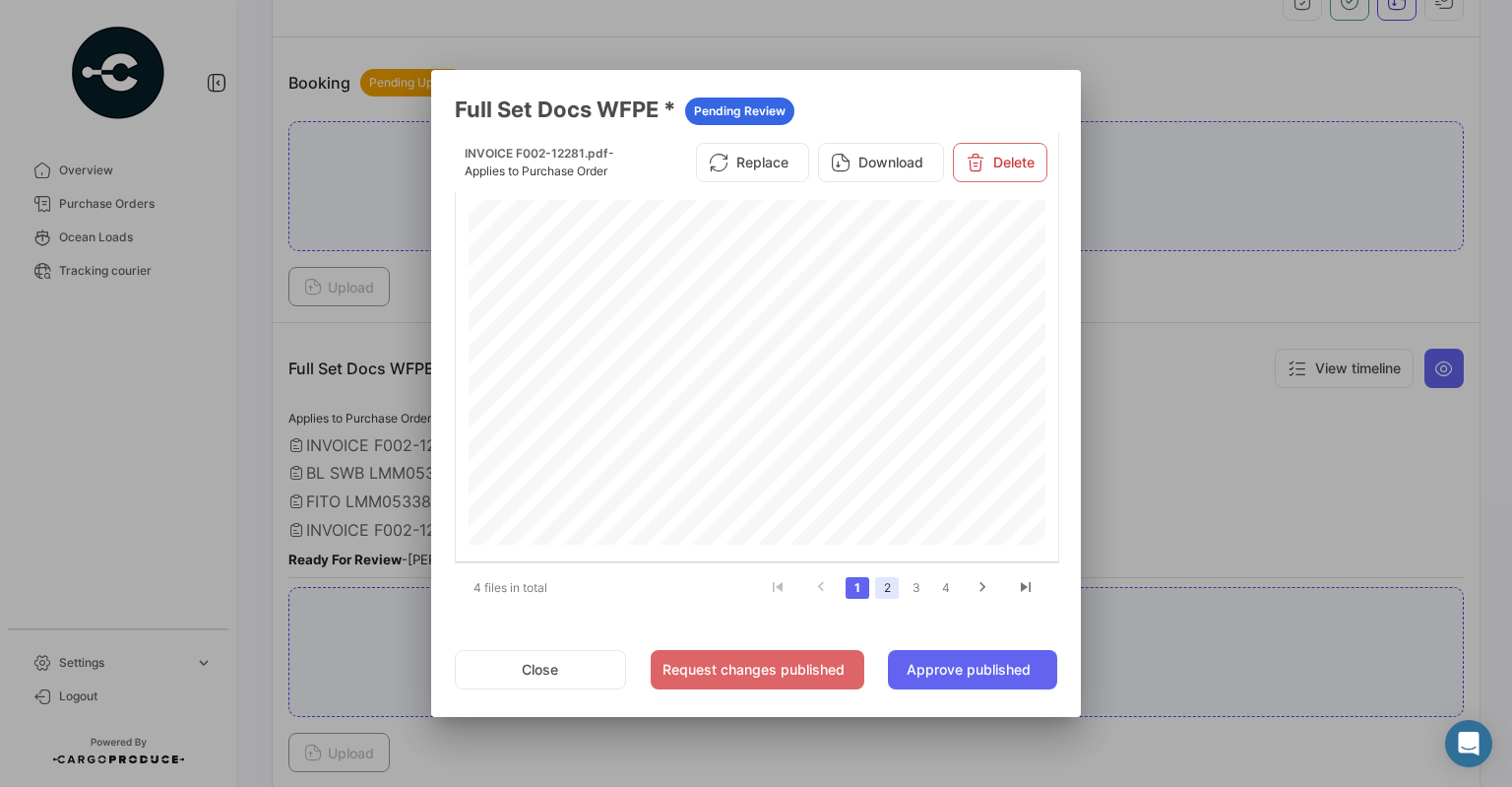 click on "2" 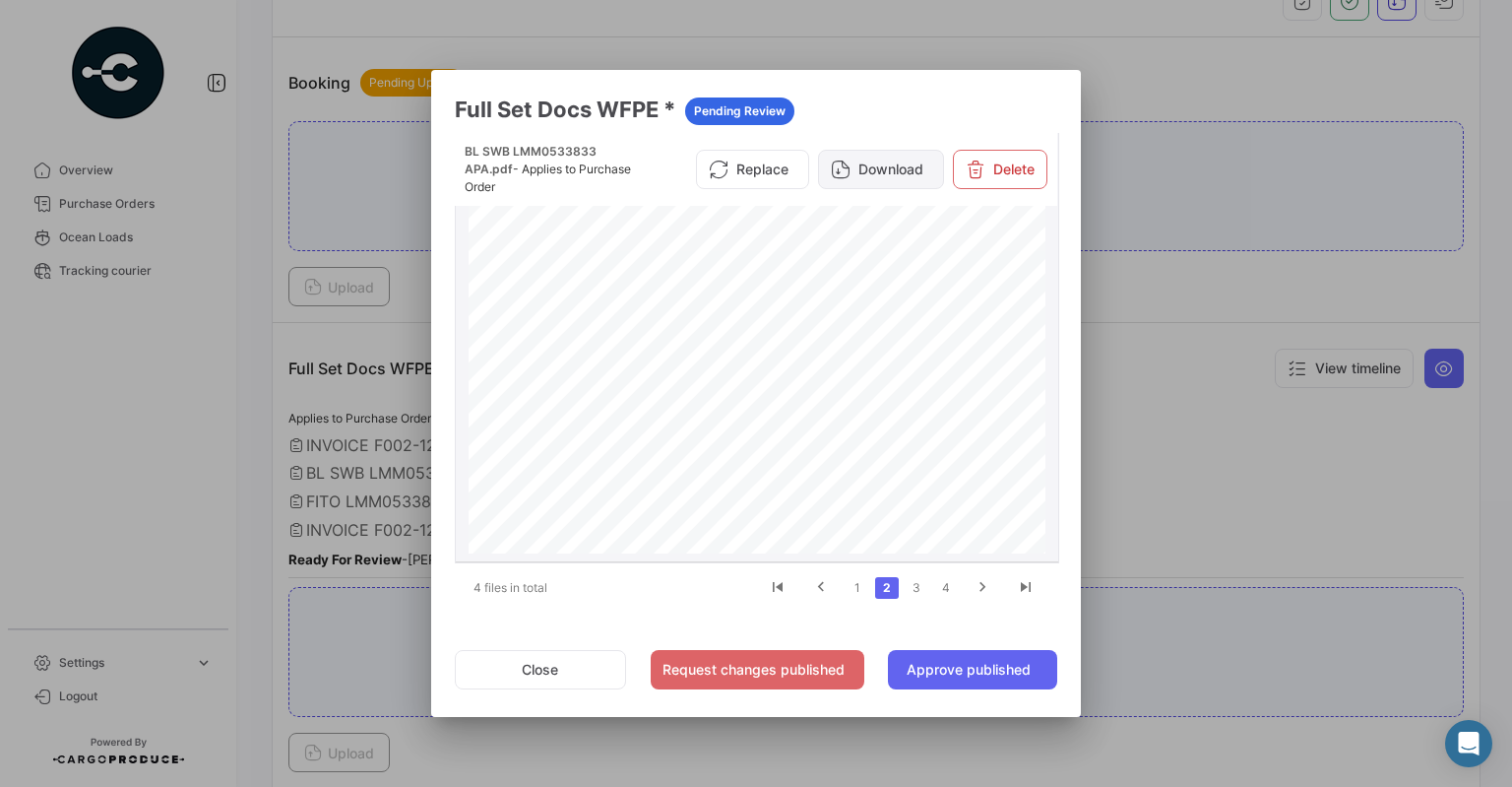 click on "Download" at bounding box center [881, 169] 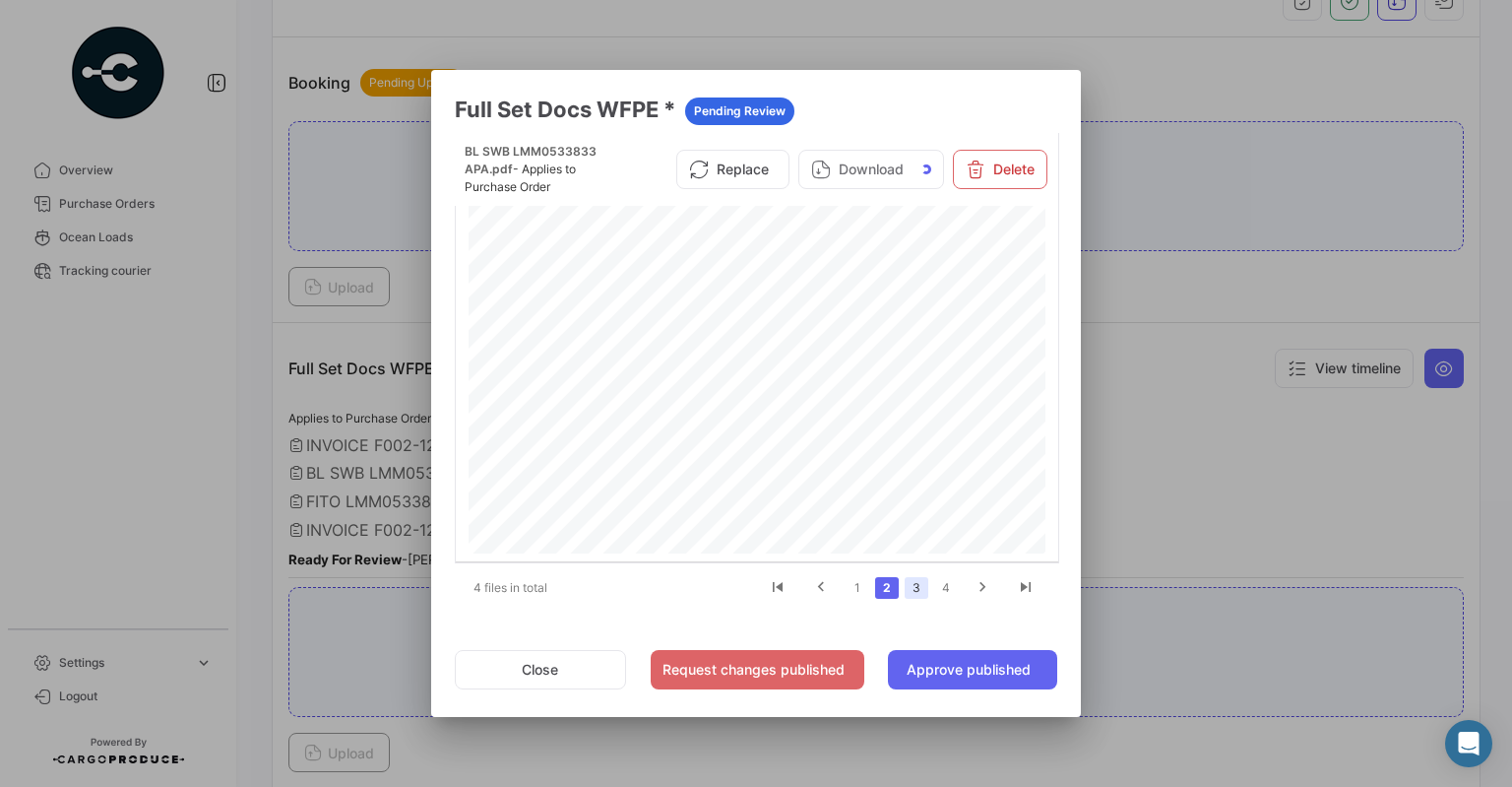 click on "3" 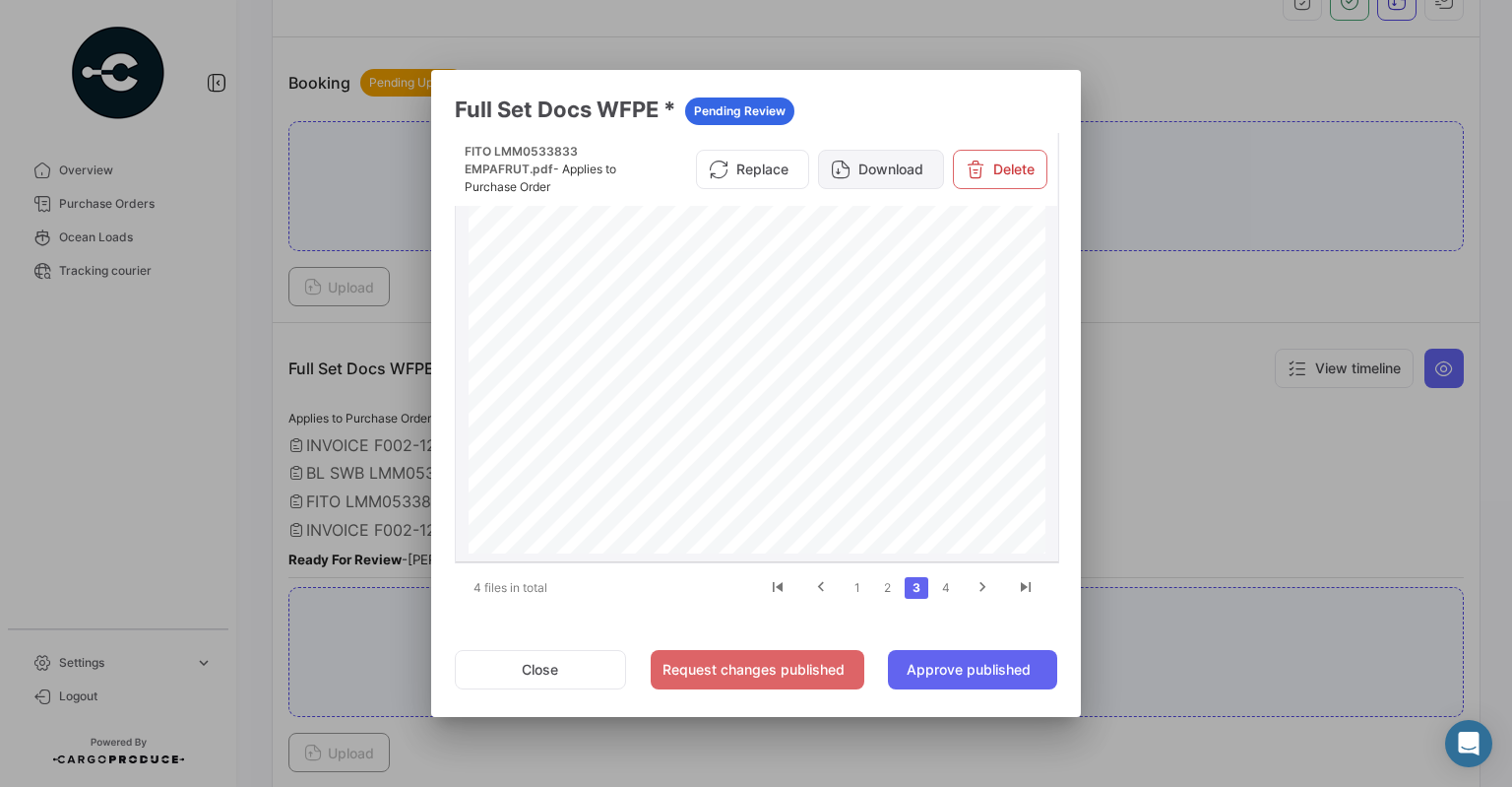 click on "Download" at bounding box center [881, 169] 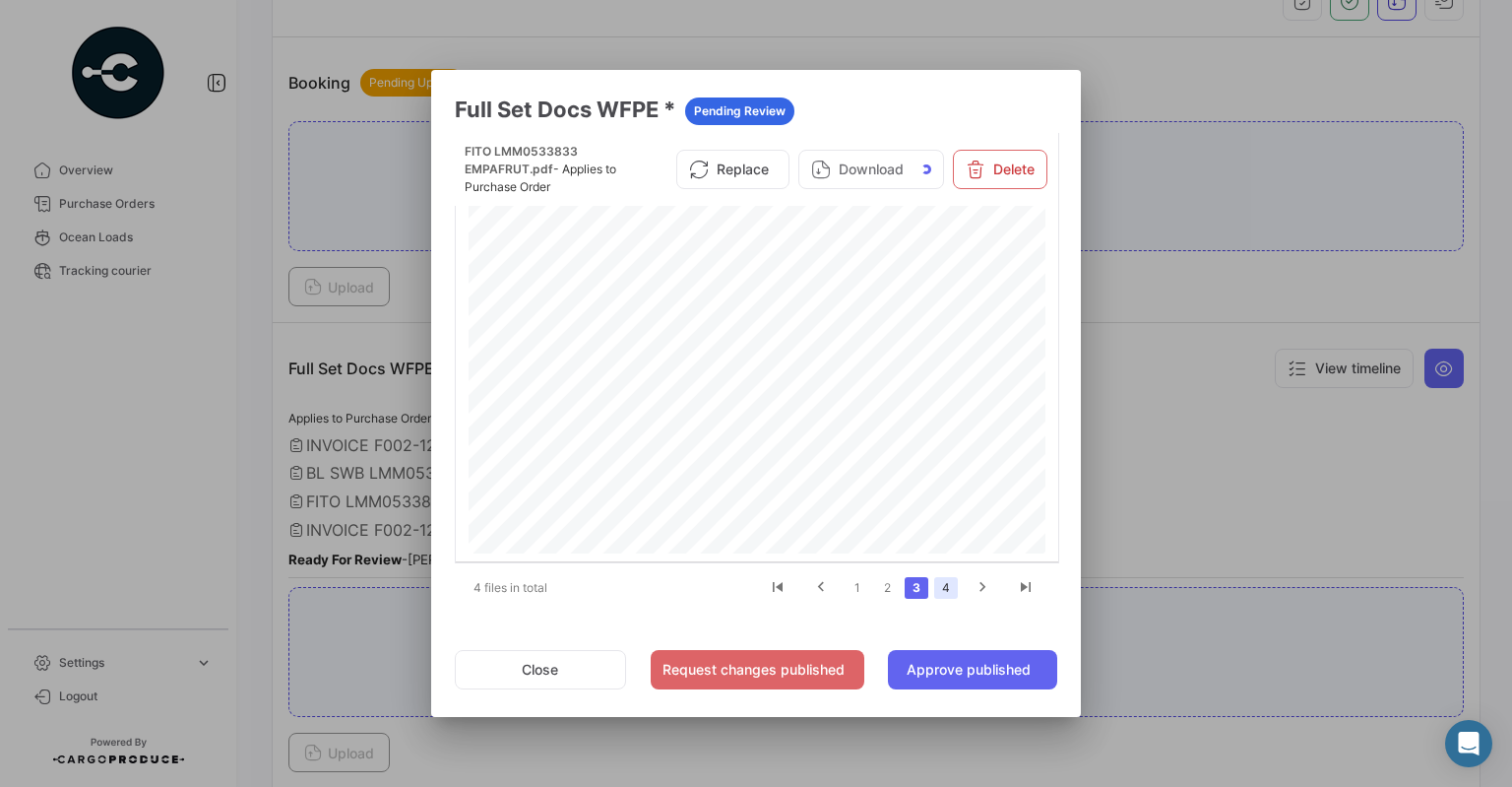 click on "4" 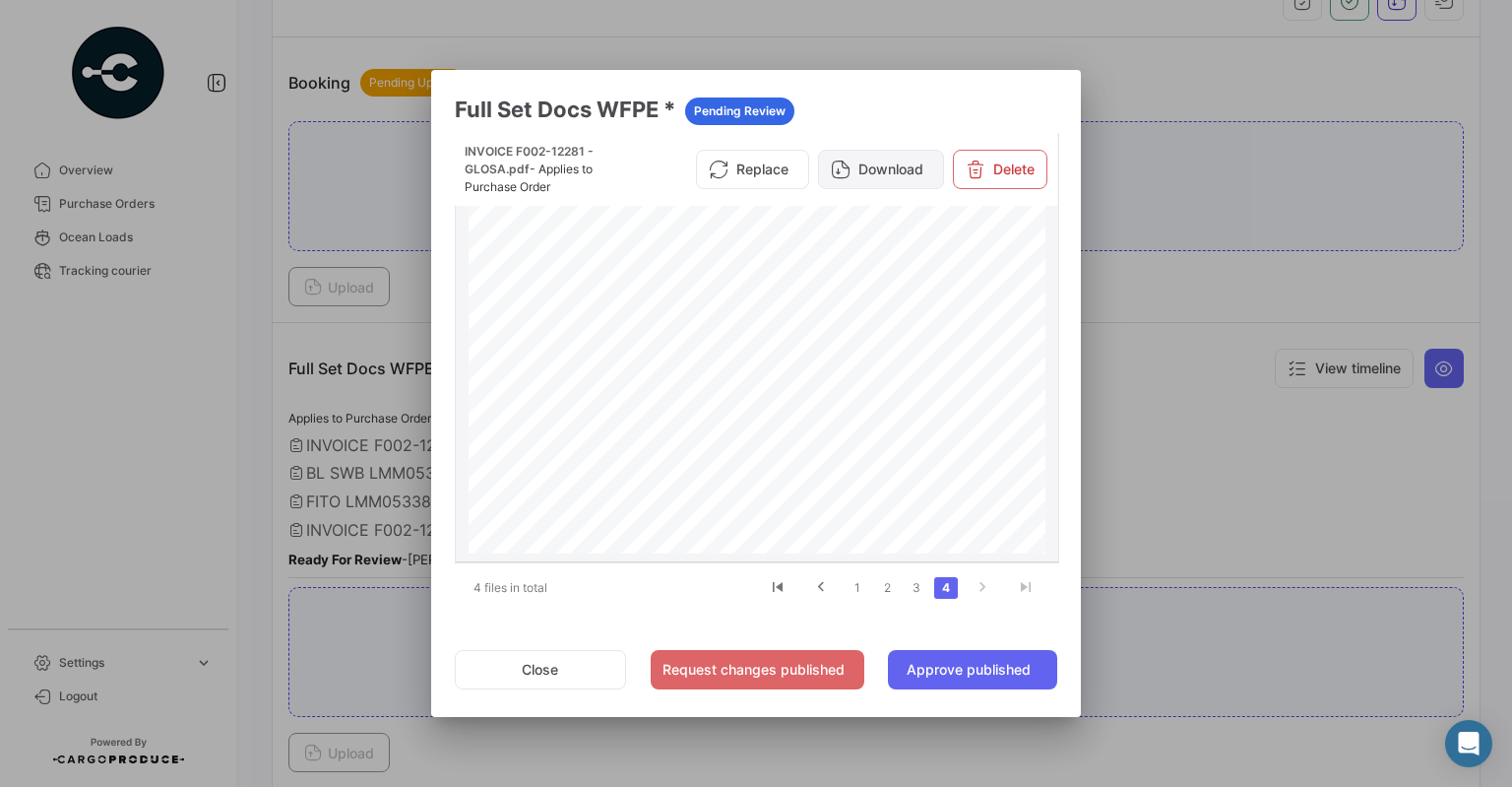 click on "Download" at bounding box center (881, 169) 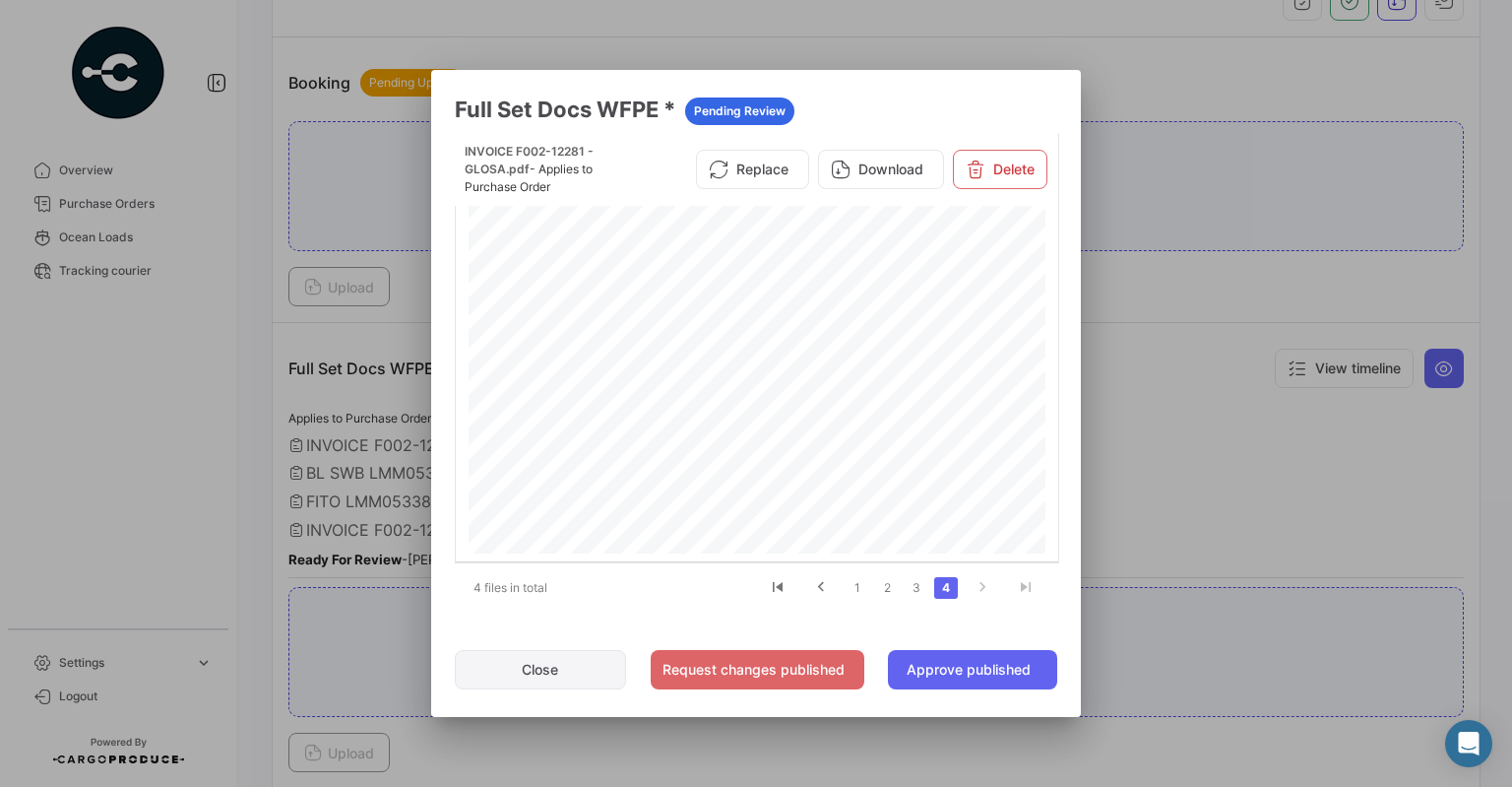 click on "Close" 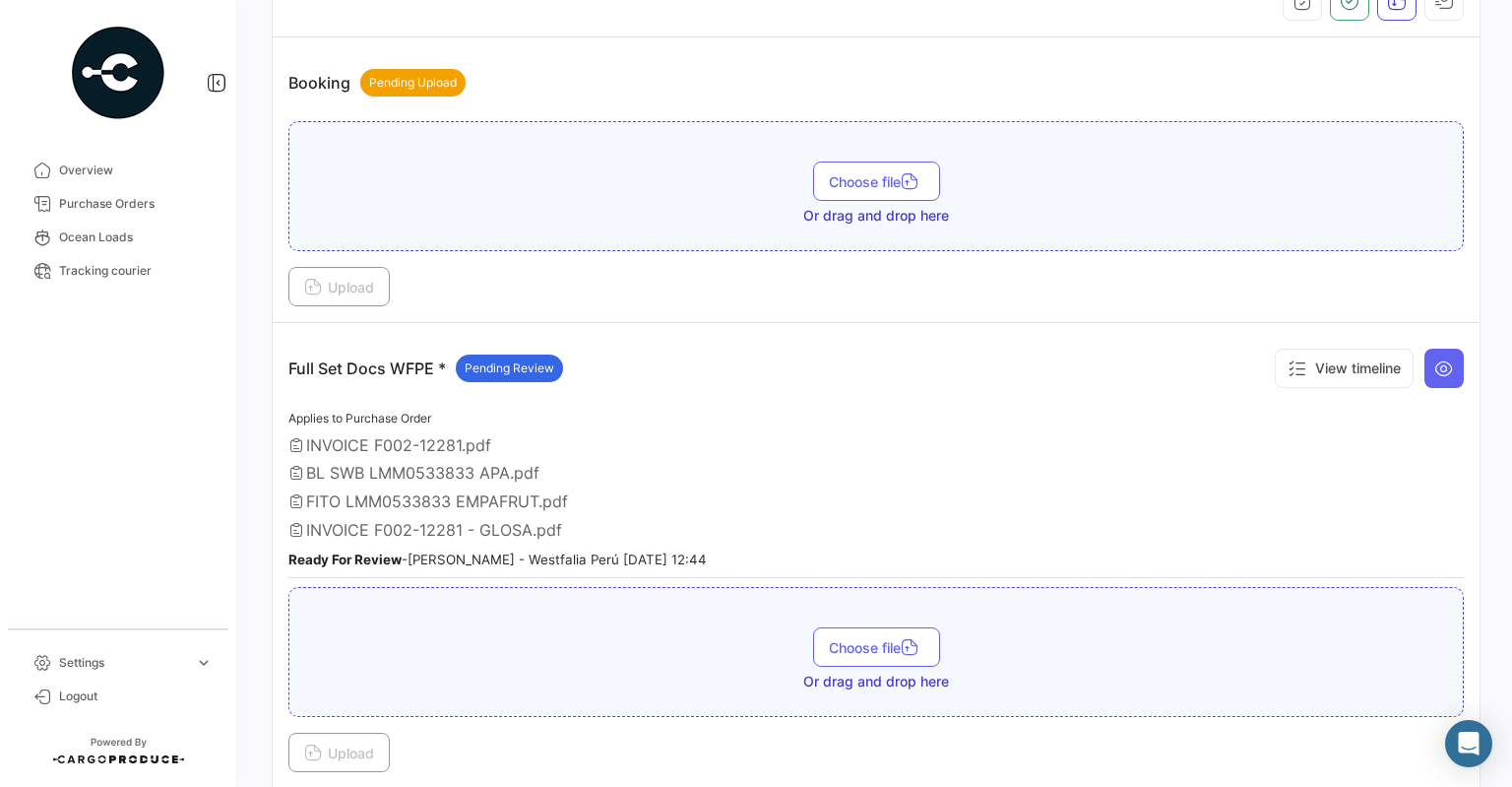 scroll, scrollTop: 809, scrollLeft: 0, axis: vertical 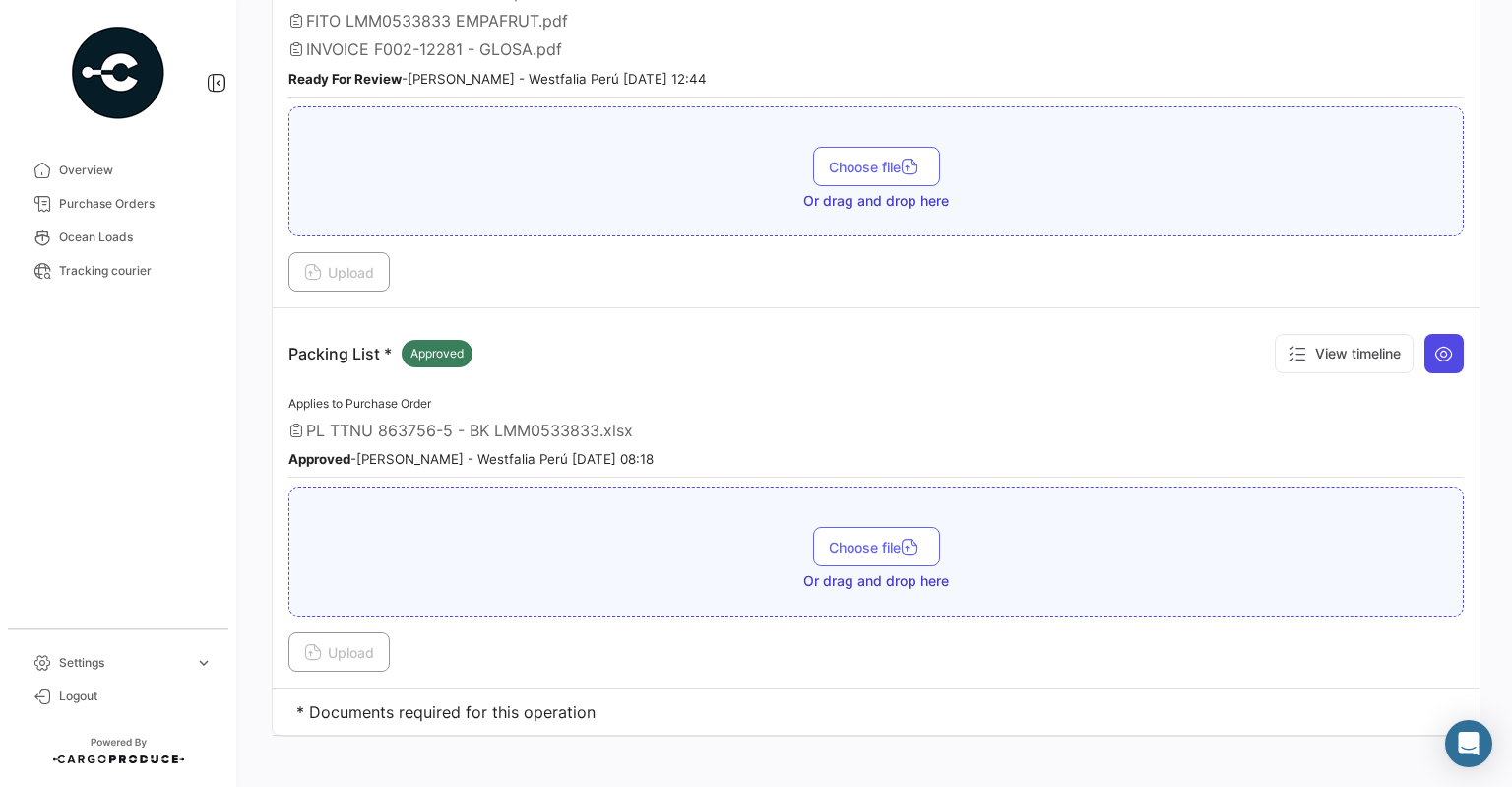 click at bounding box center (1444, 354) 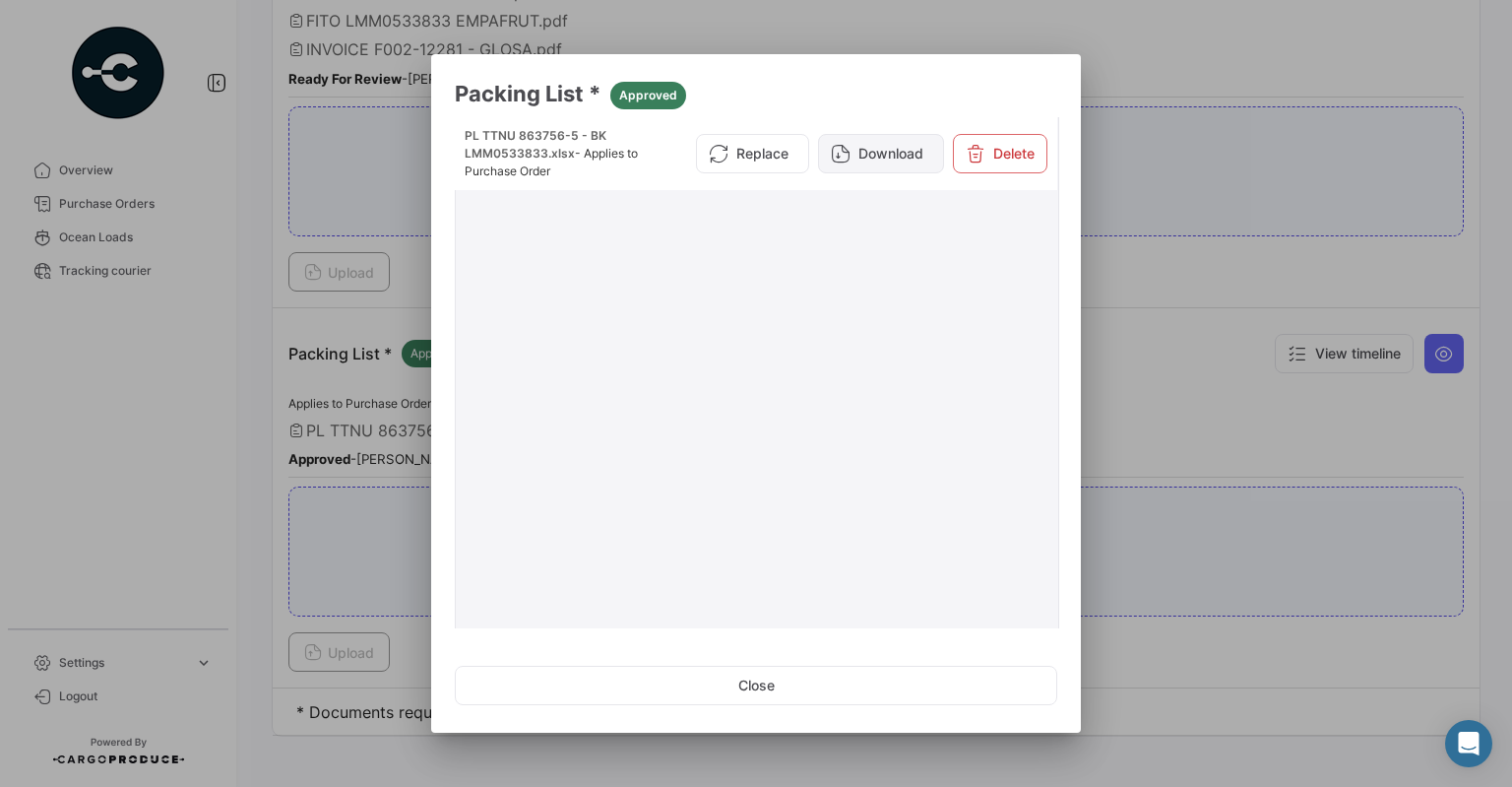 click on "Download" at bounding box center (881, 154) 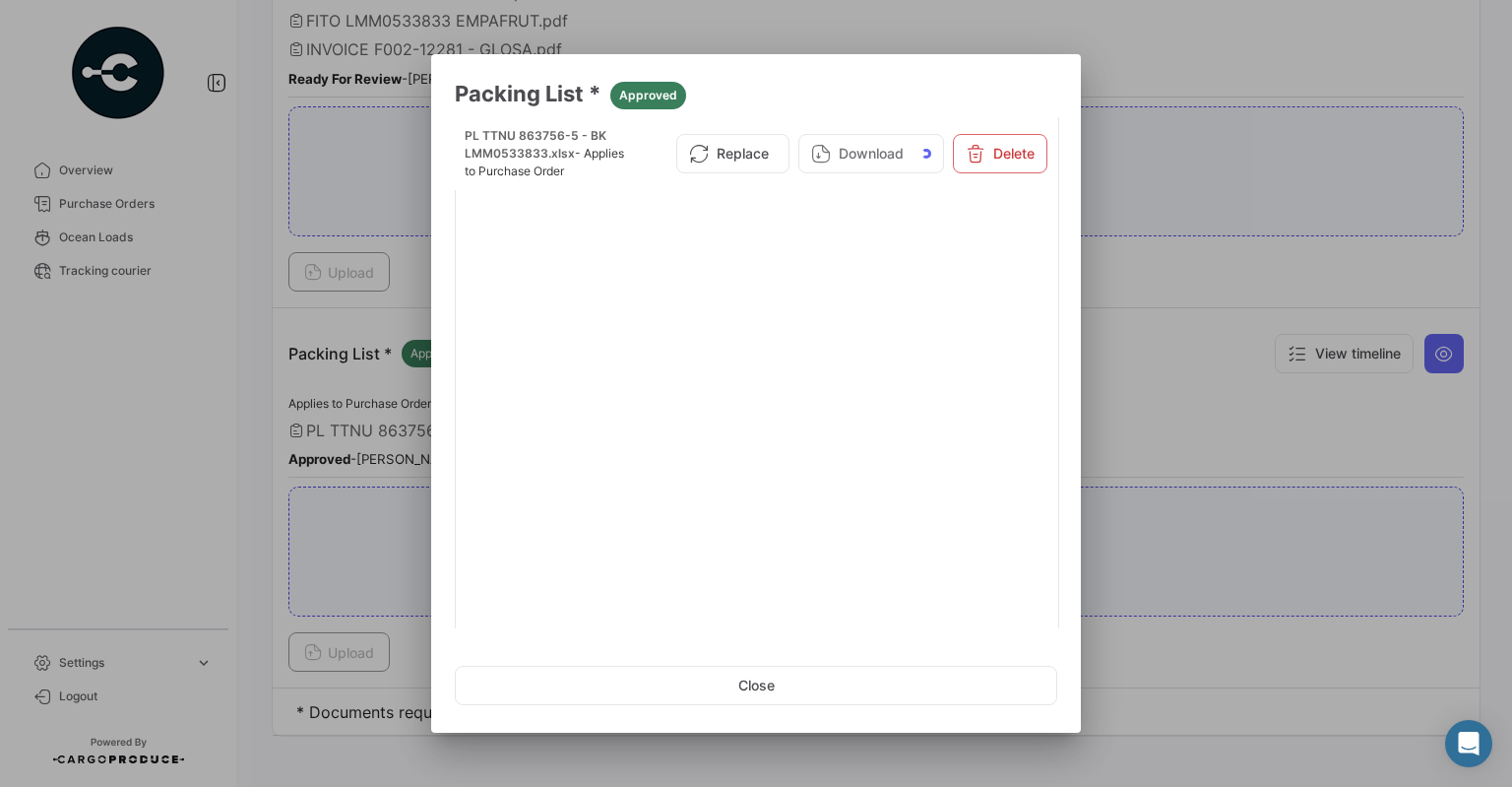 click at bounding box center [756, 393] 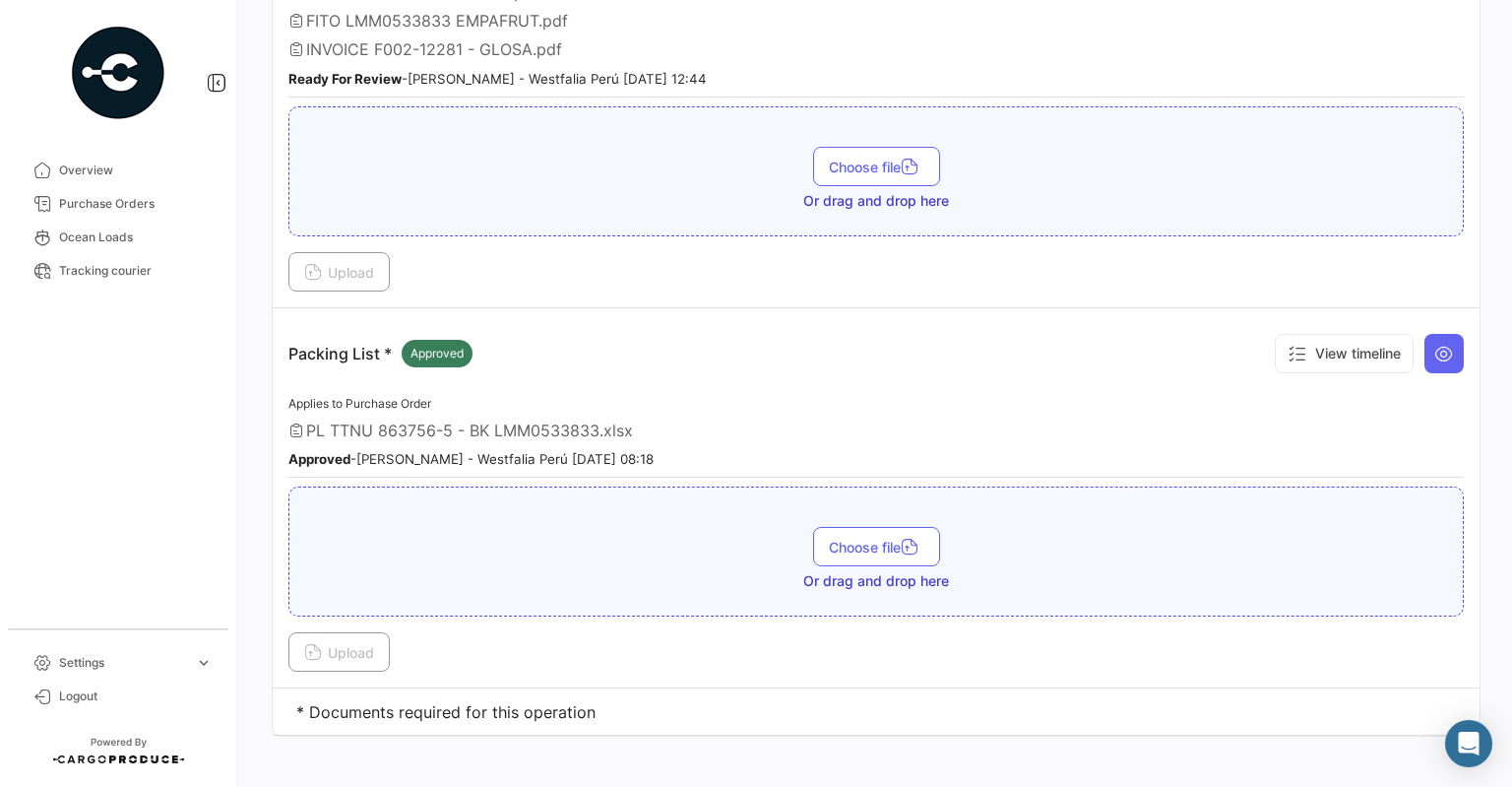 type 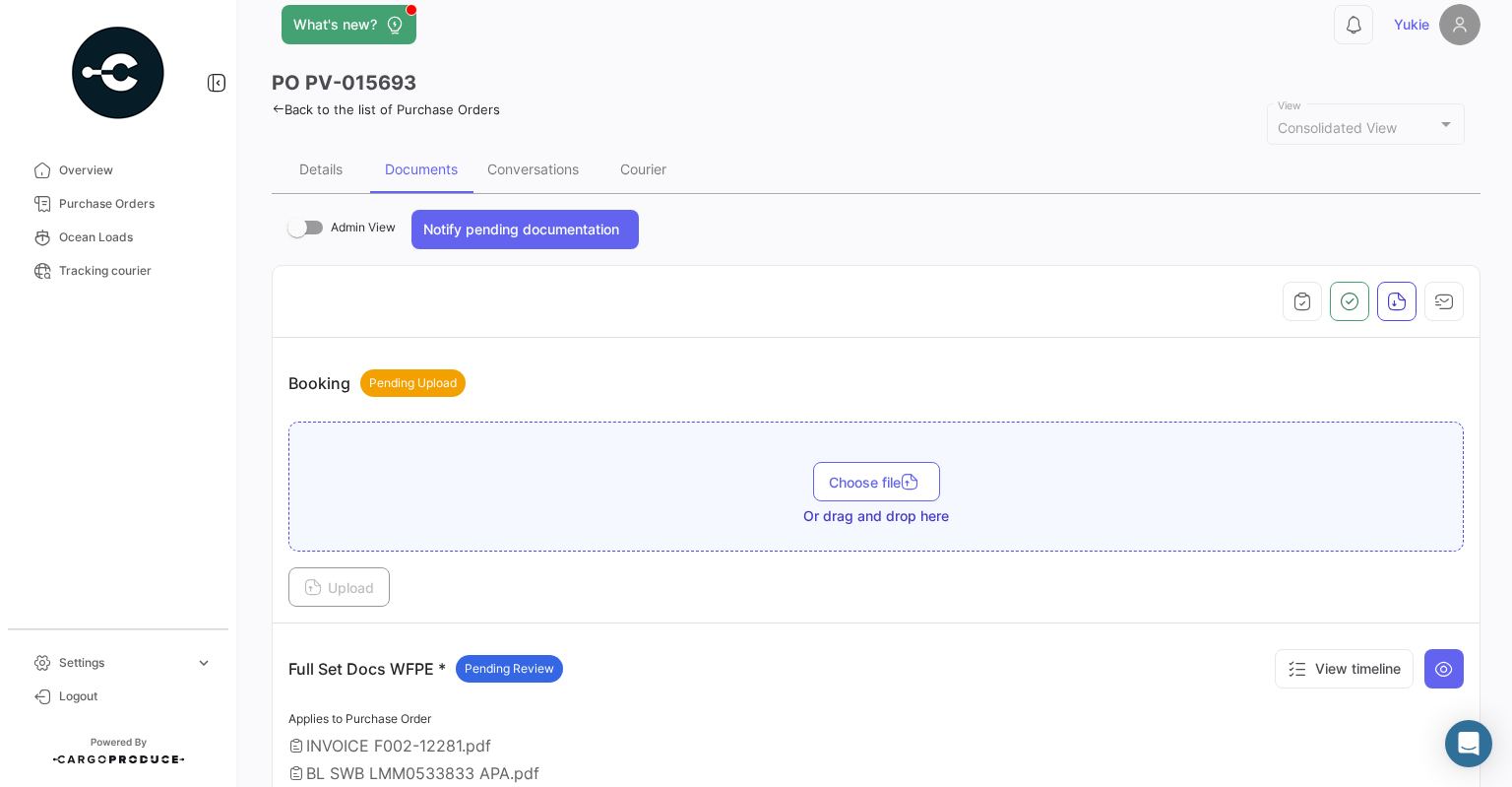 scroll, scrollTop: 0, scrollLeft: 0, axis: both 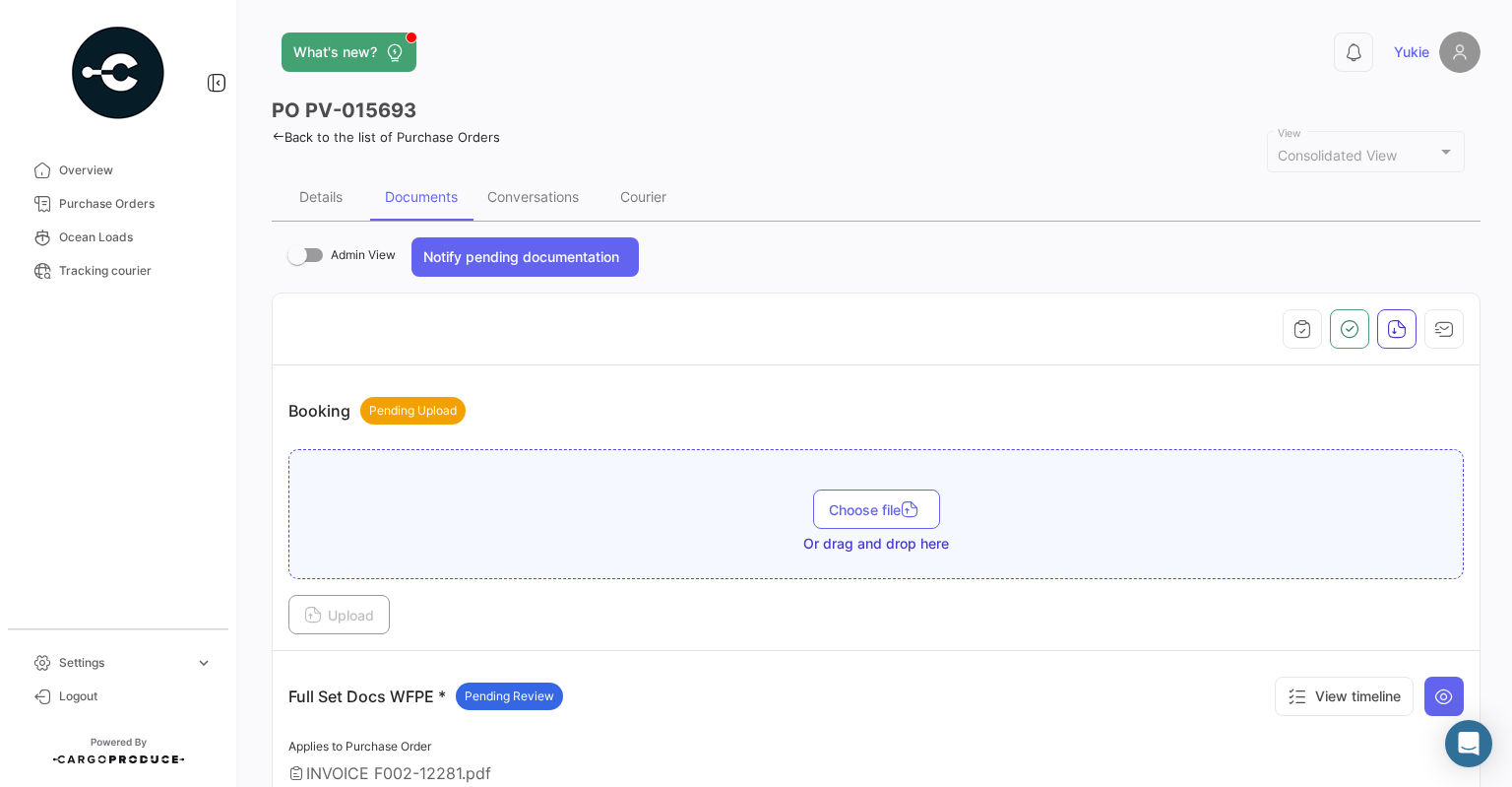 click on "Back to the list of Purchase Orders" 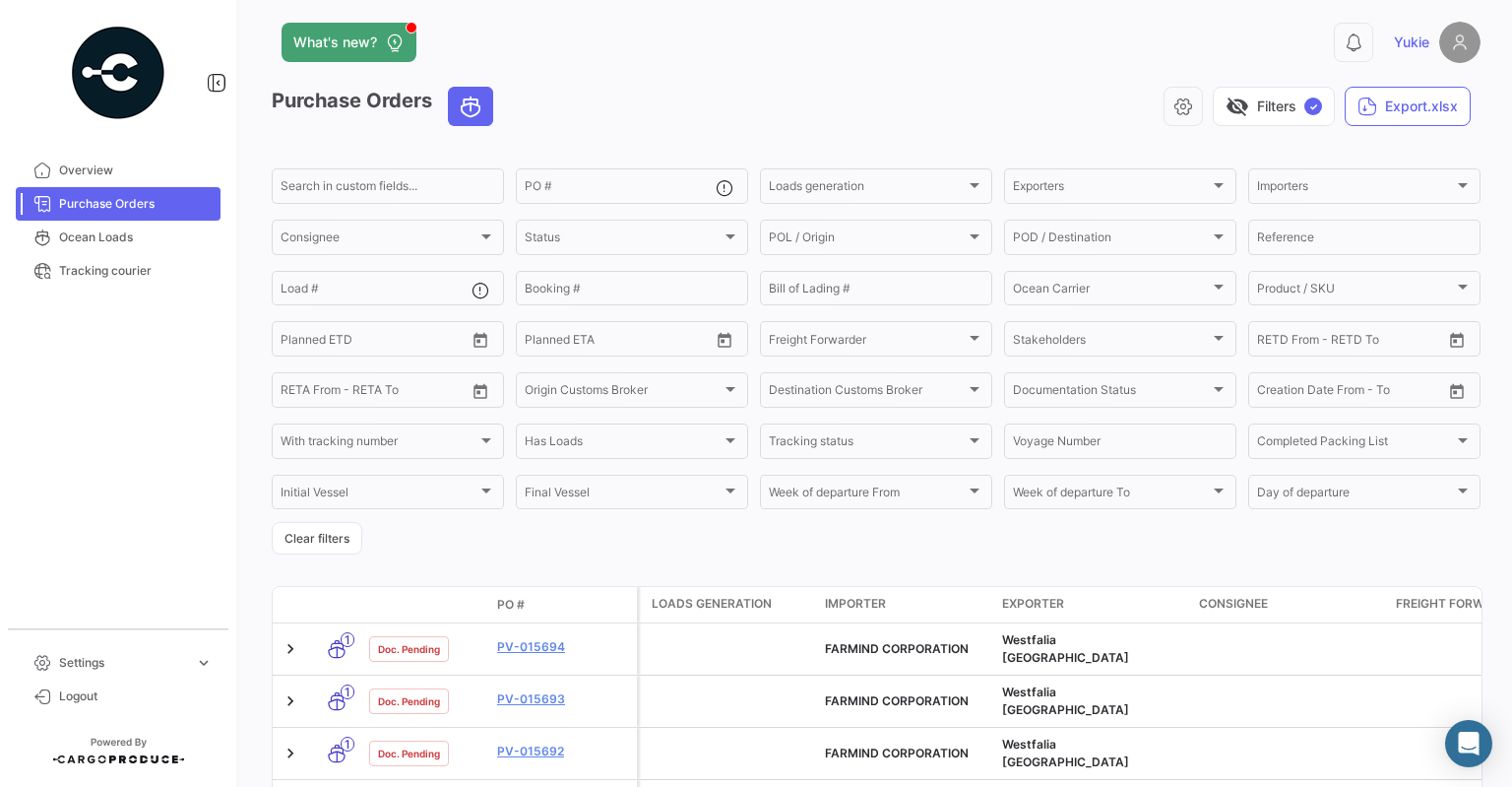 scroll, scrollTop: 0, scrollLeft: 0, axis: both 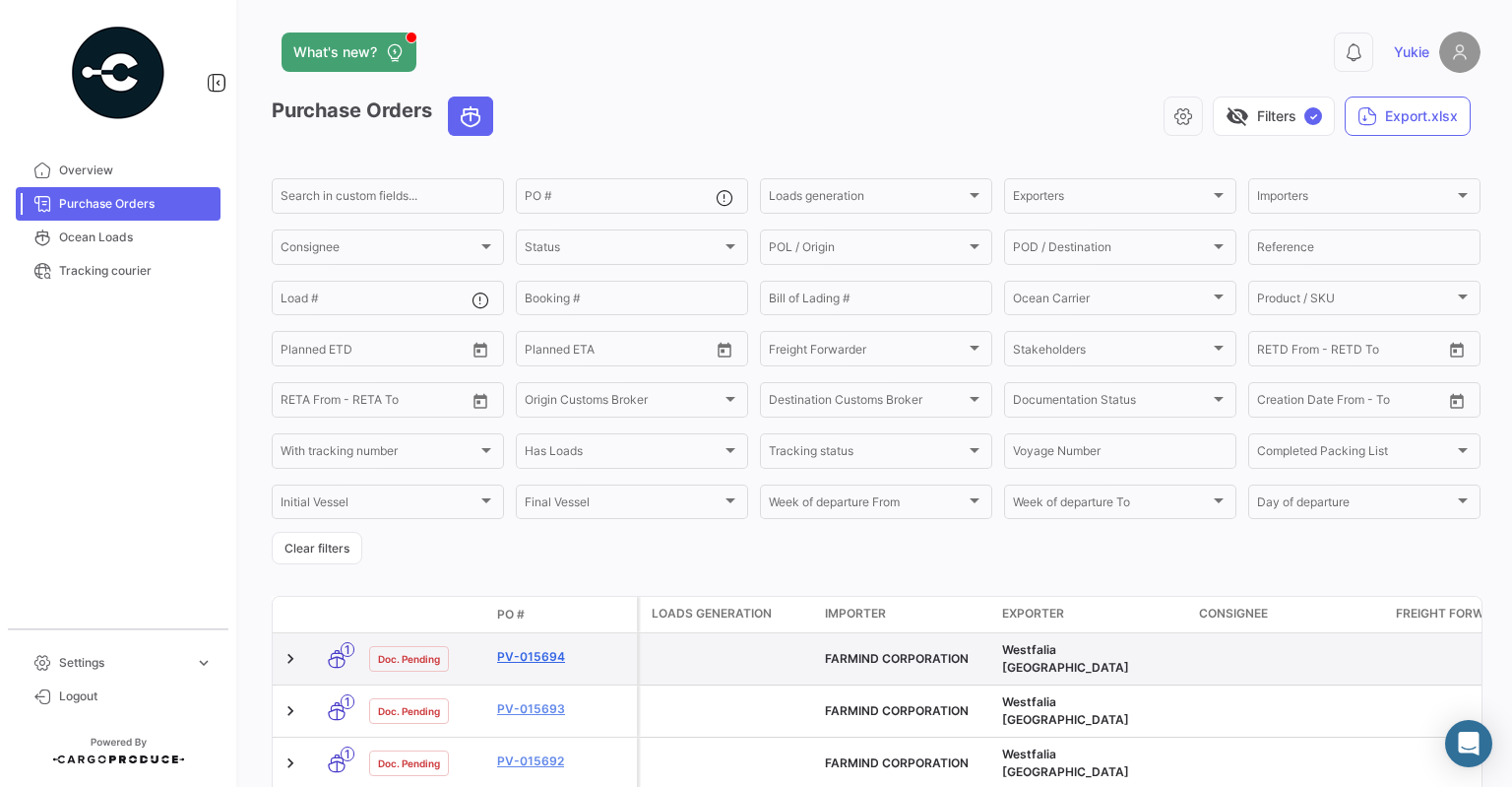 click on "PV-015694" 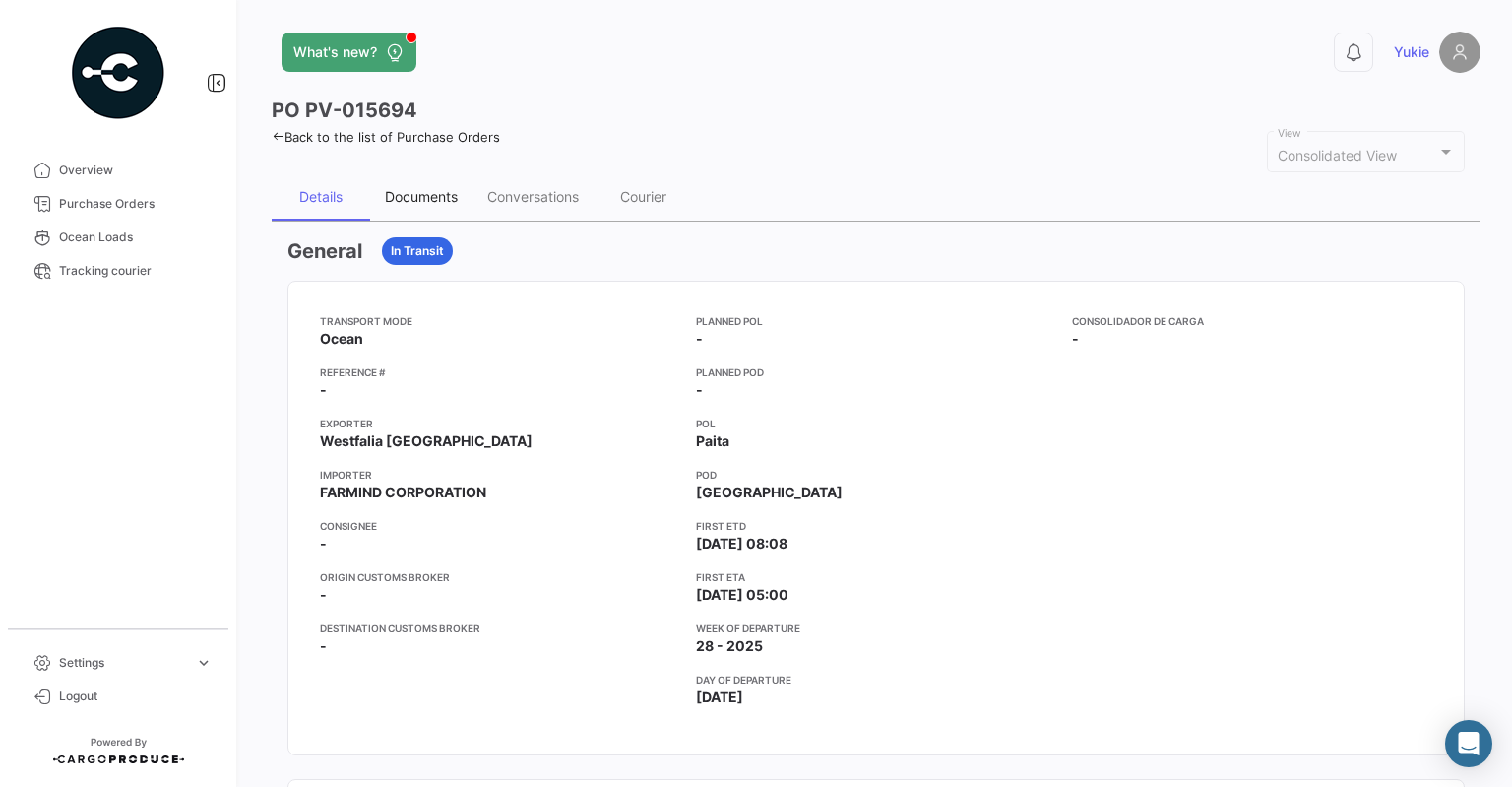 click on "Documents" at bounding box center [421, 196] 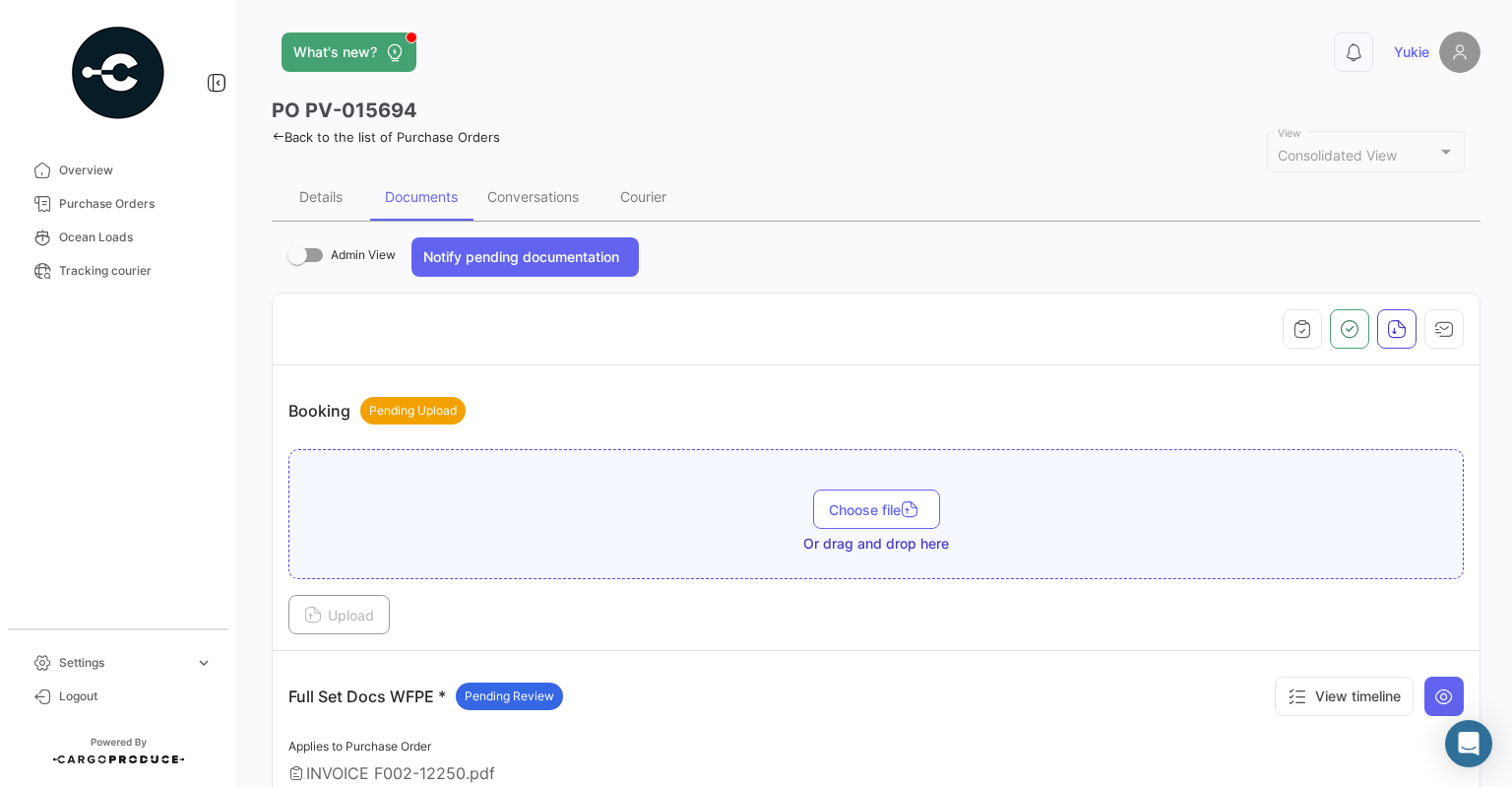 scroll, scrollTop: 328, scrollLeft: 0, axis: vertical 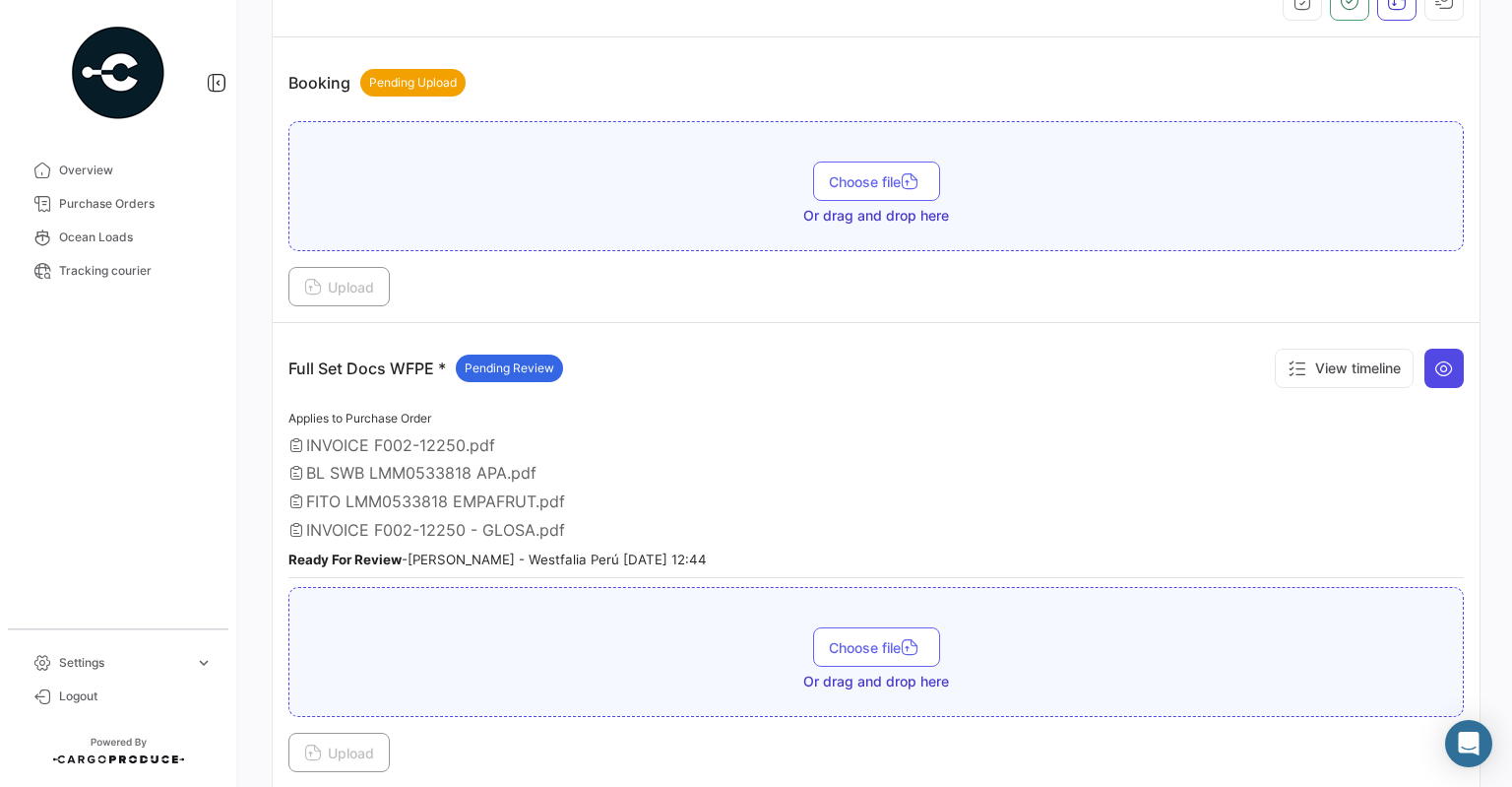 click at bounding box center (1444, 368) 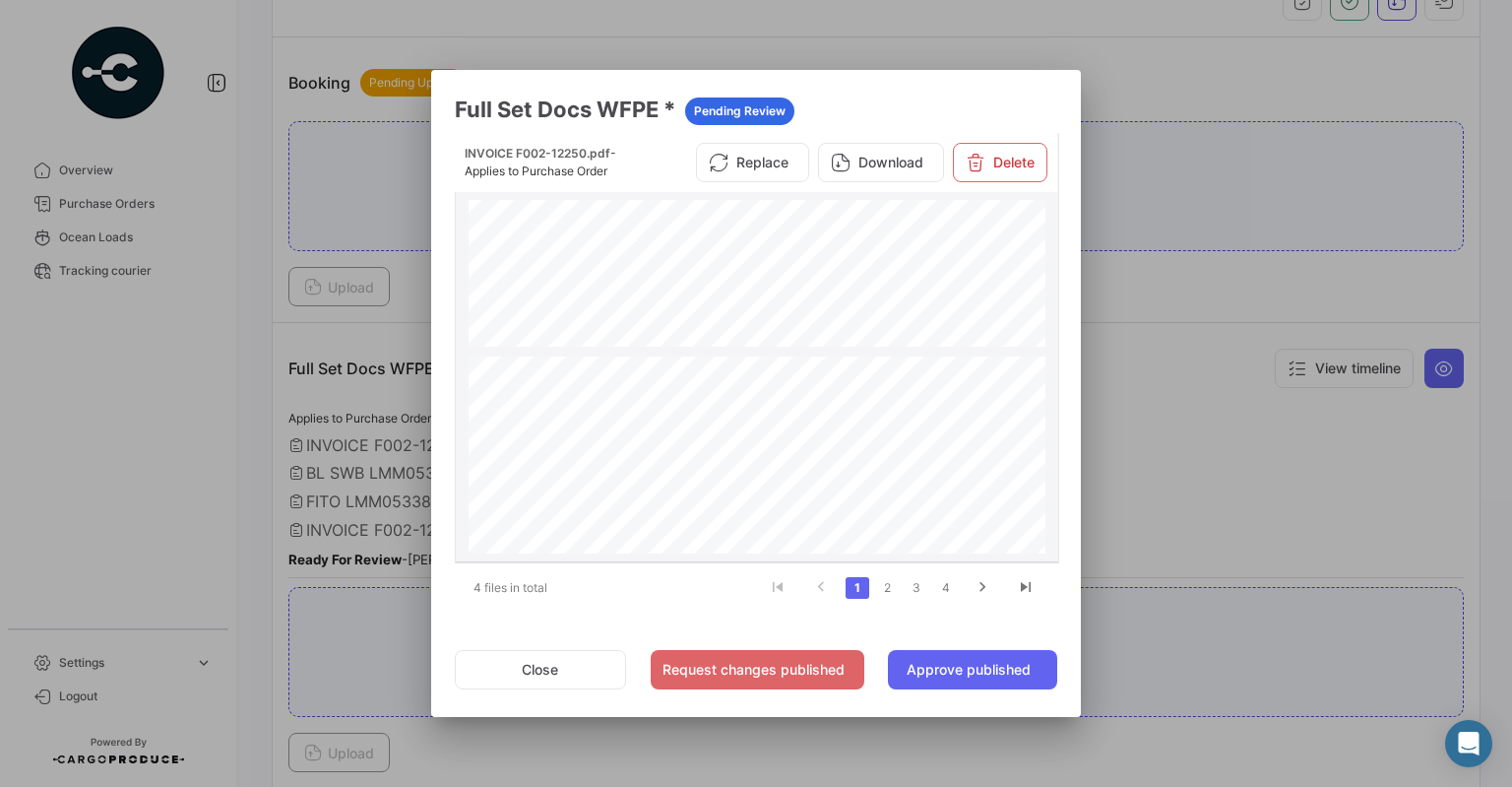 scroll, scrollTop: 985, scrollLeft: 0, axis: vertical 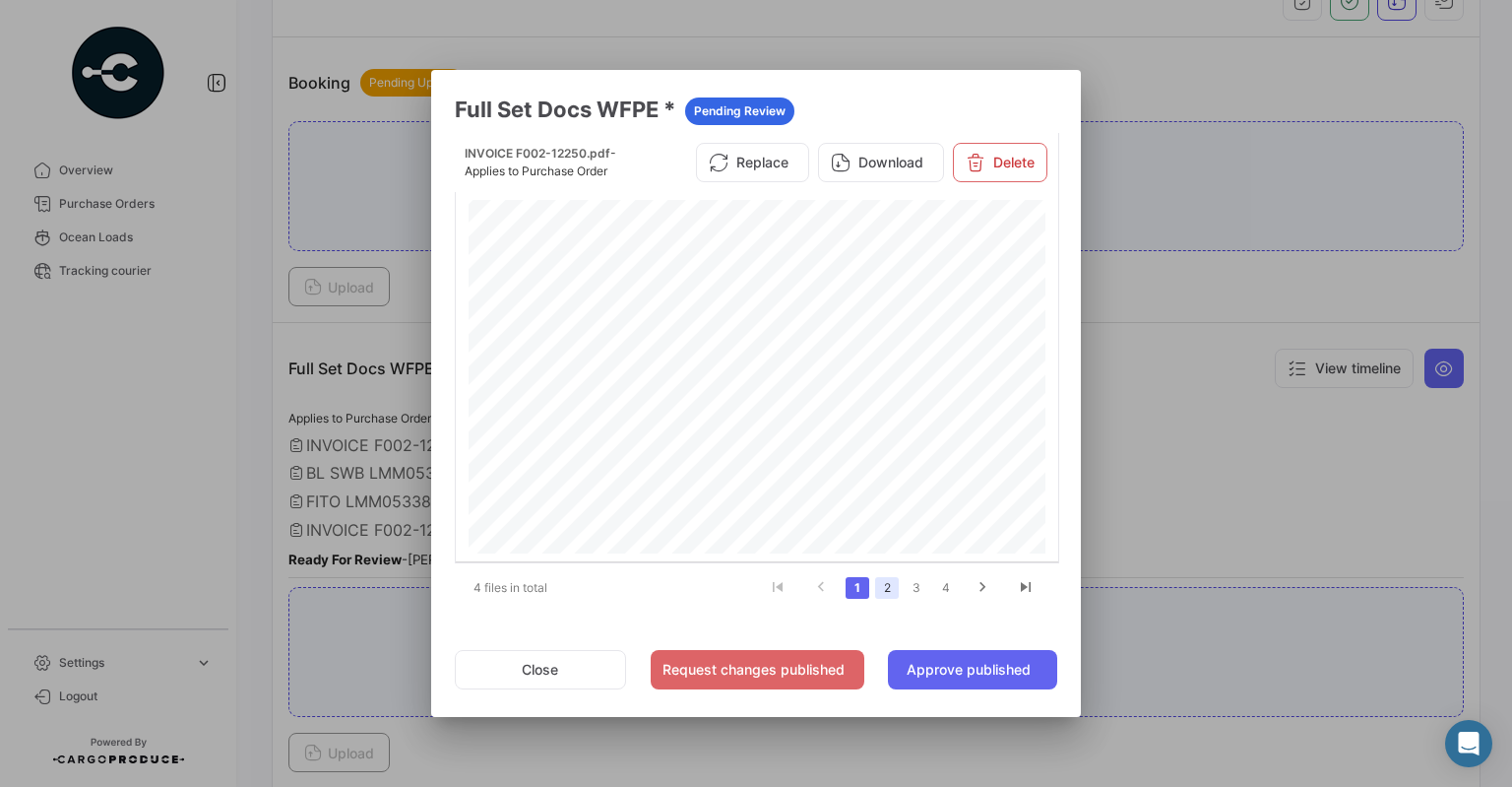 click on "2" 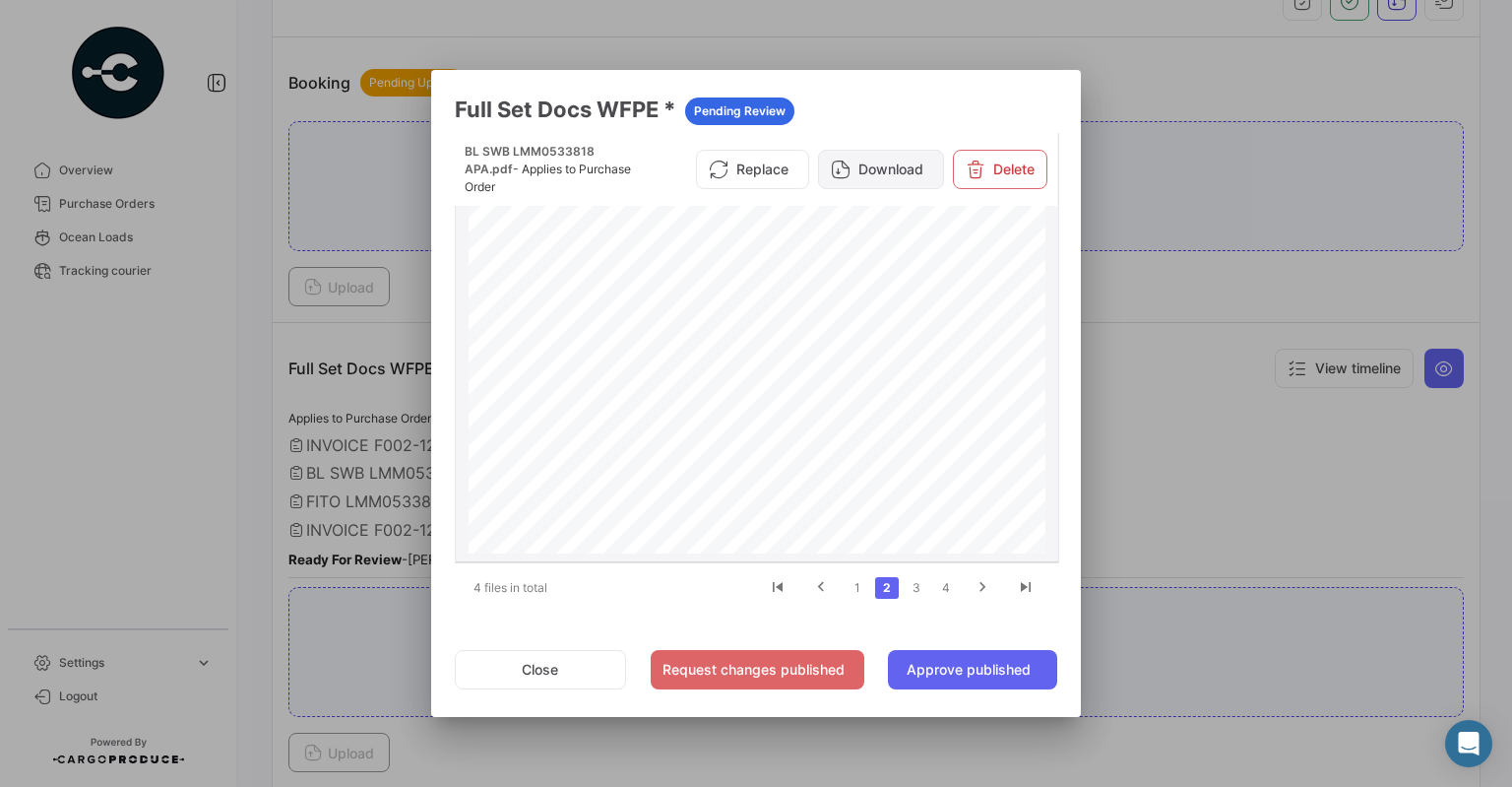 click on "Download" at bounding box center [881, 169] 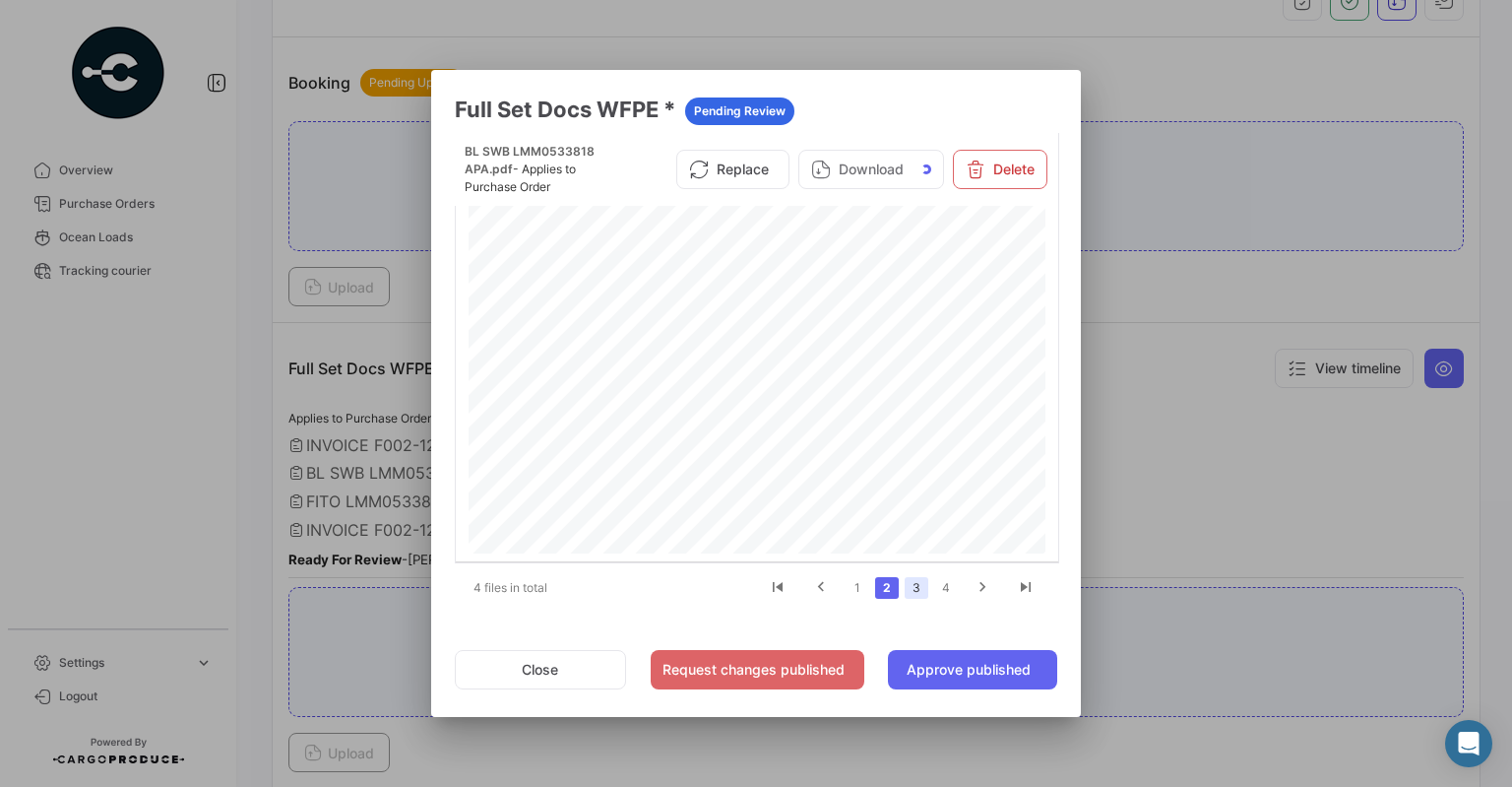 click on "3" 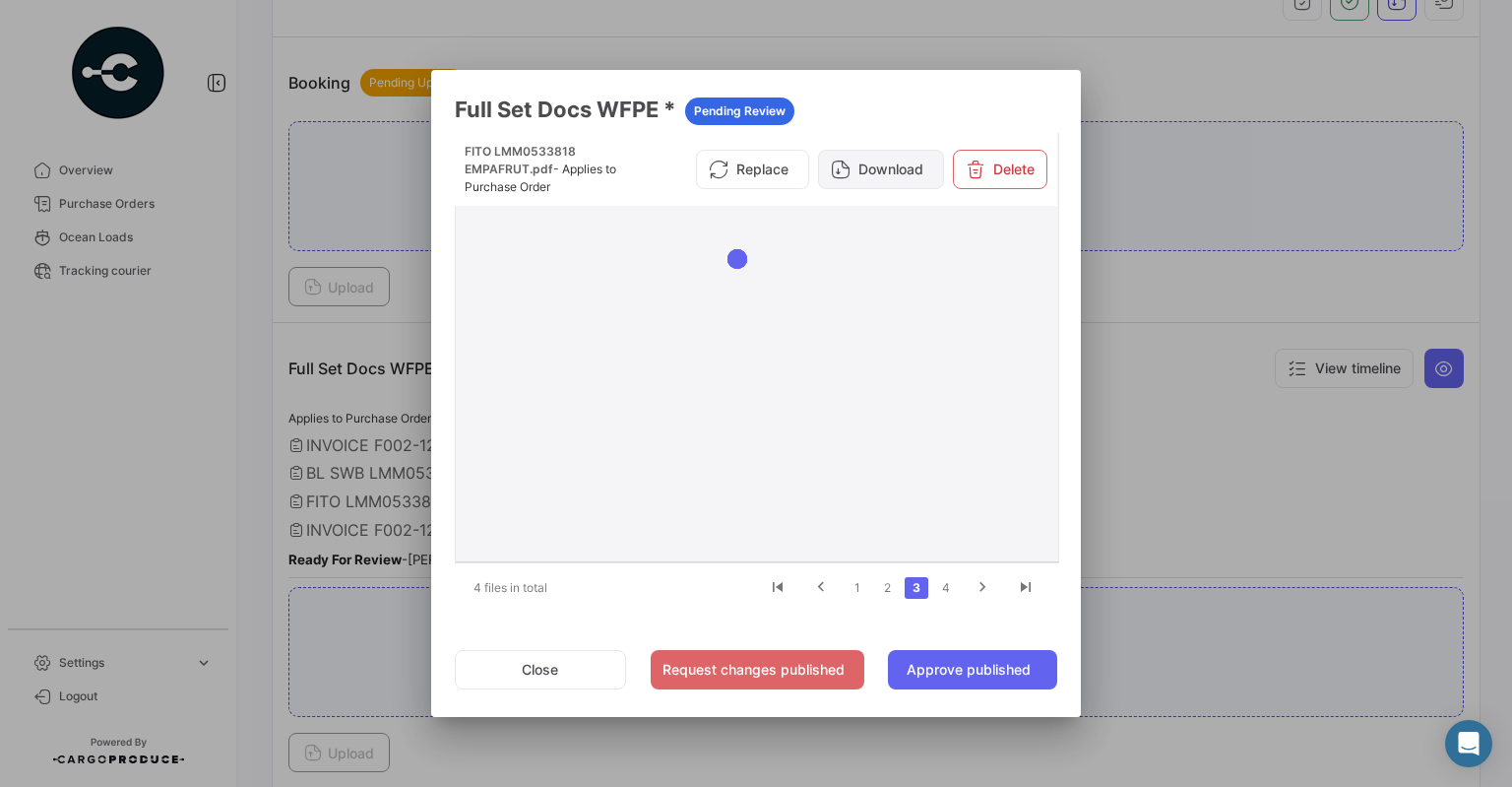 drag, startPoint x: 900, startPoint y: 172, endPoint x: 905, endPoint y: 203, distance: 31.400637 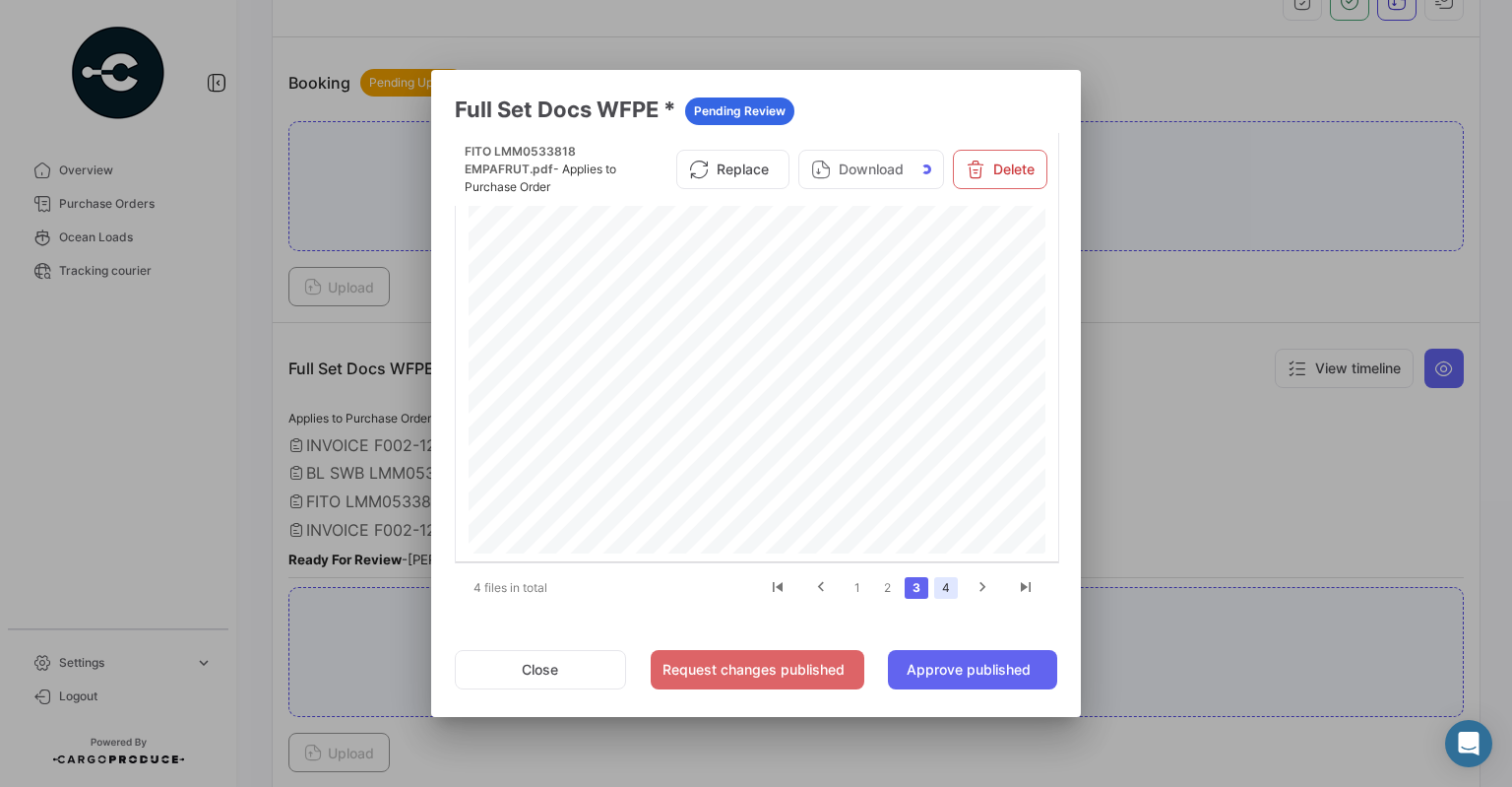click on "4" 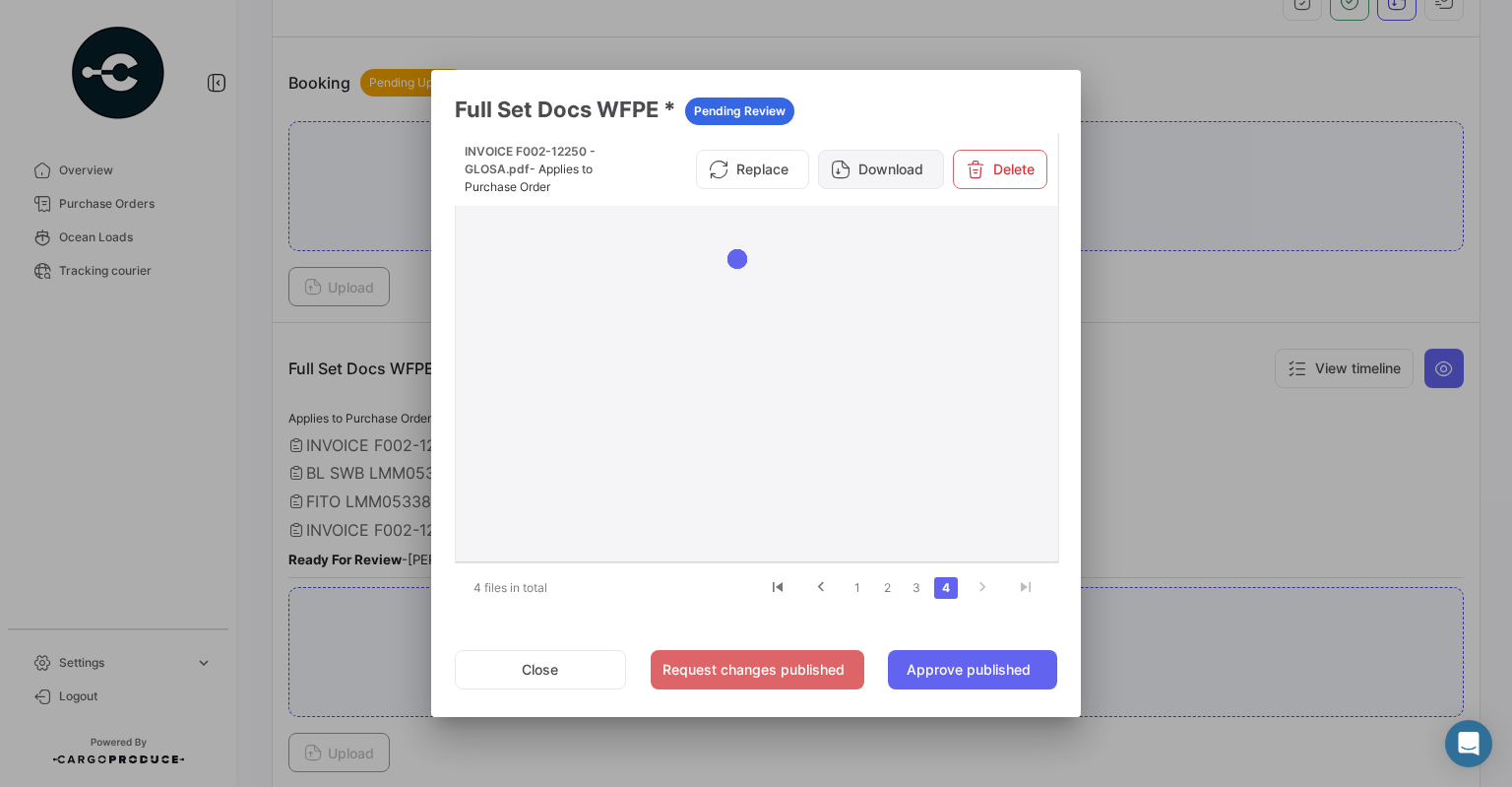 click on "Download" at bounding box center [881, 169] 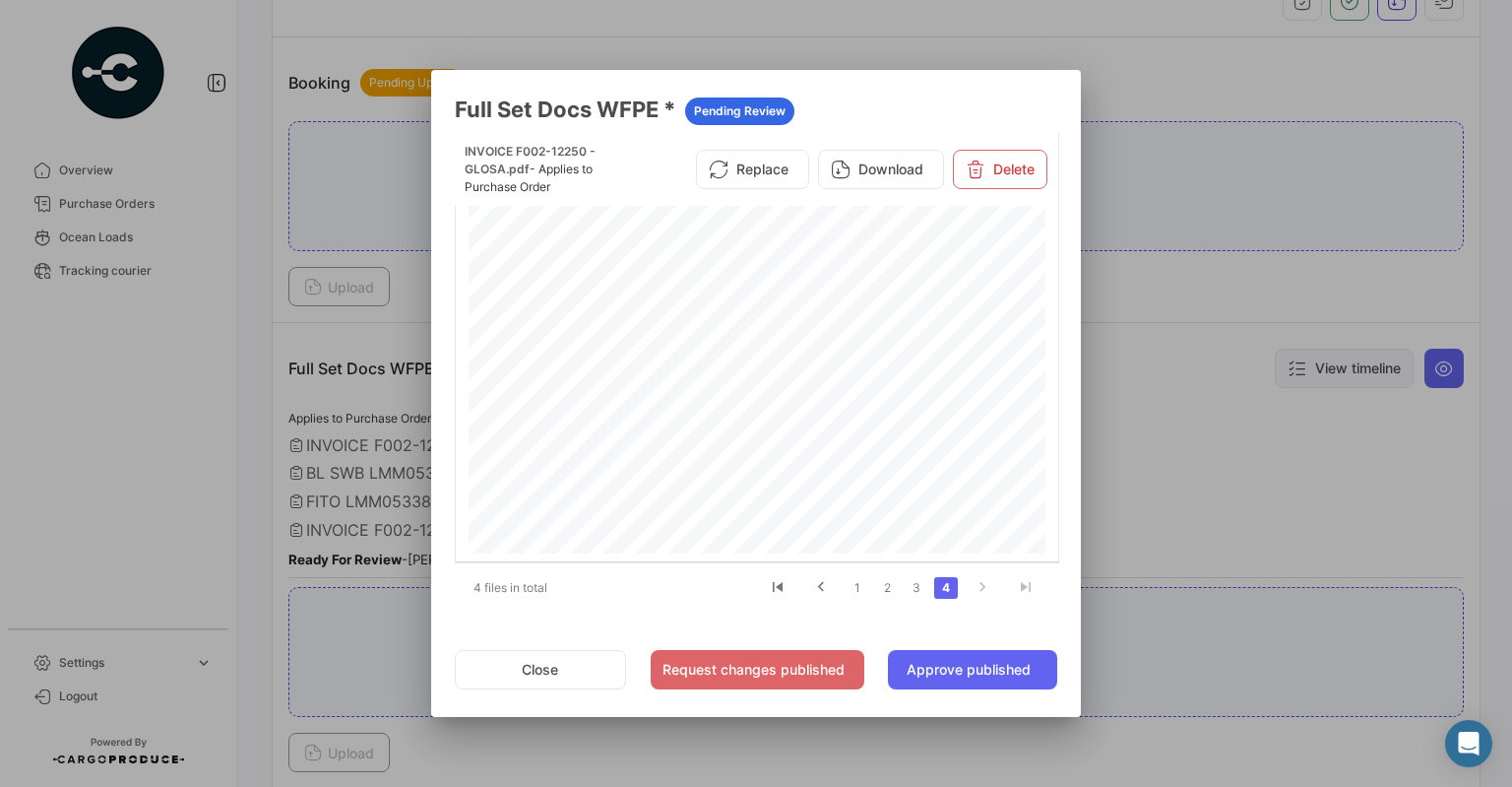 drag, startPoint x: 1237, startPoint y: 105, endPoint x: 1370, endPoint y: 364, distance: 291.15288 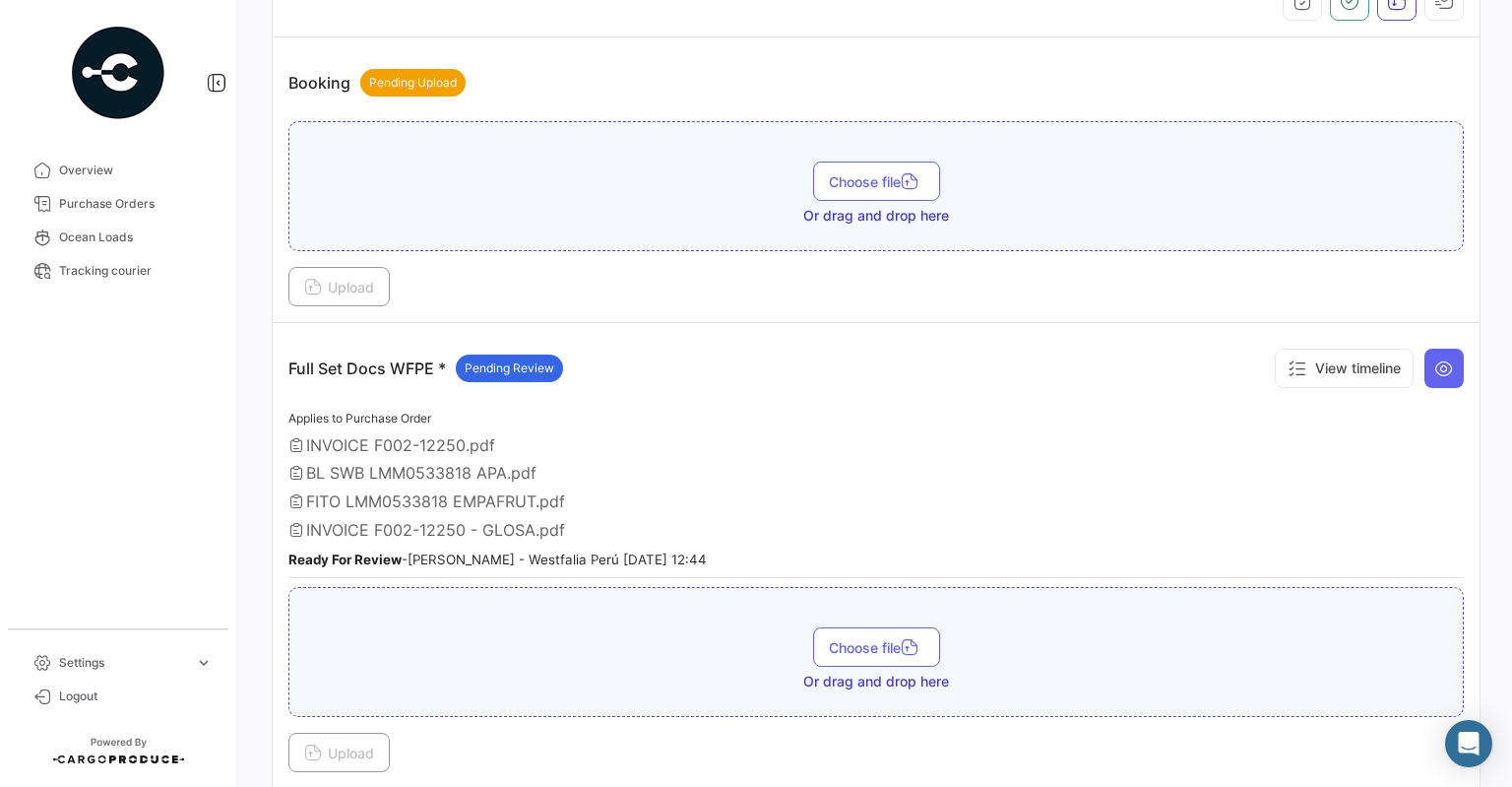 scroll, scrollTop: 656, scrollLeft: 0, axis: vertical 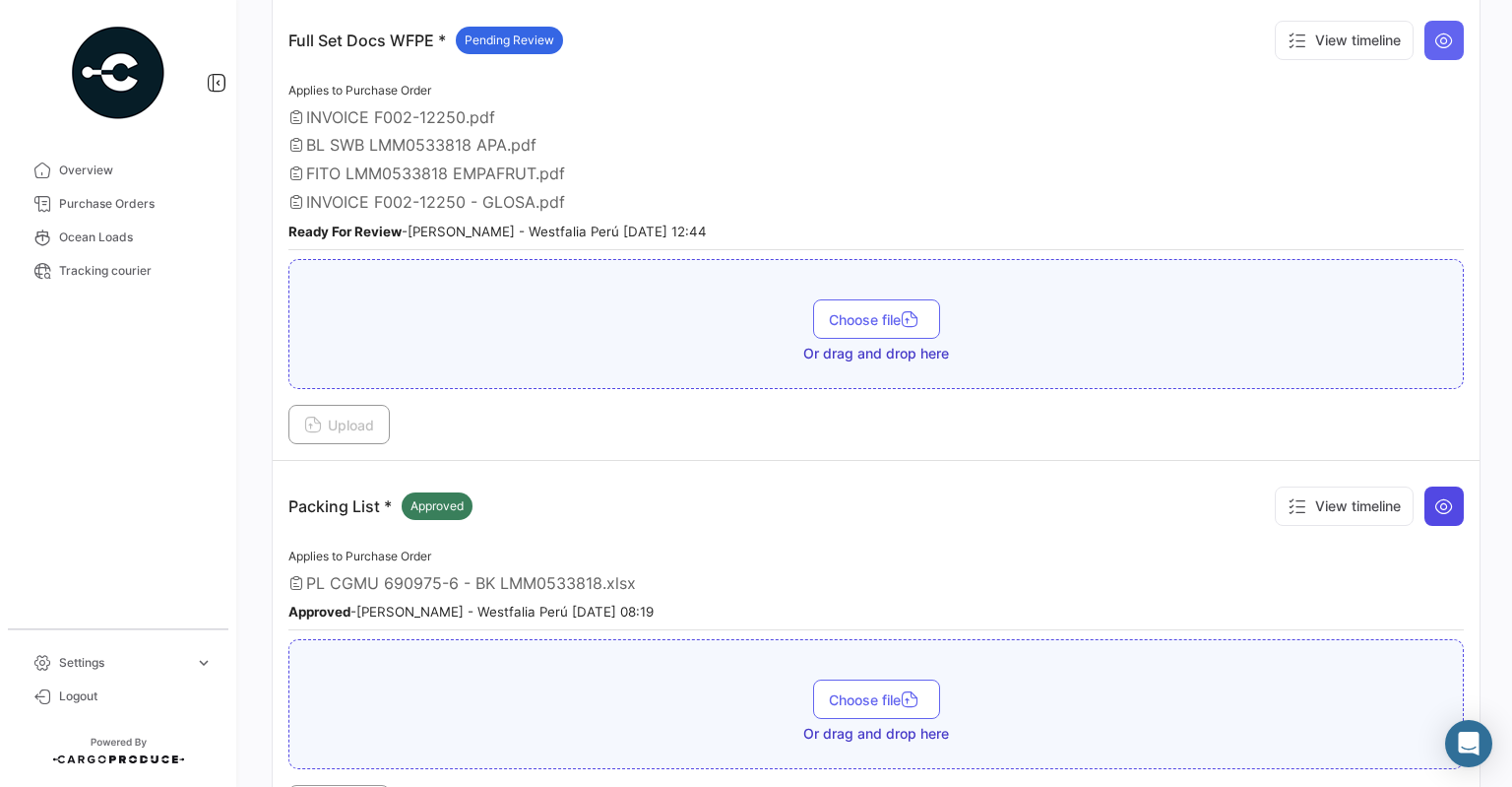 click at bounding box center (1444, 506) 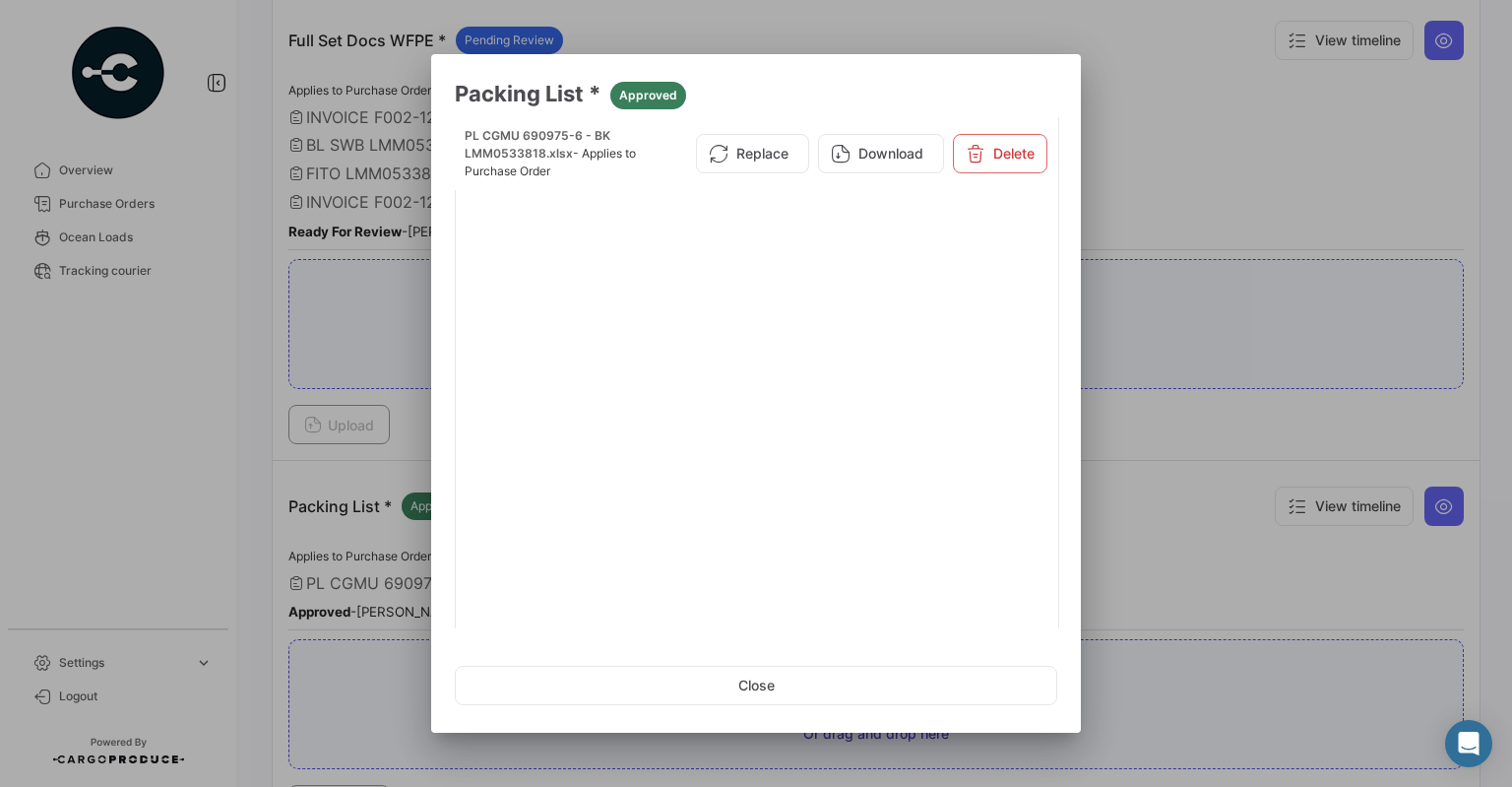 click at bounding box center [756, 393] 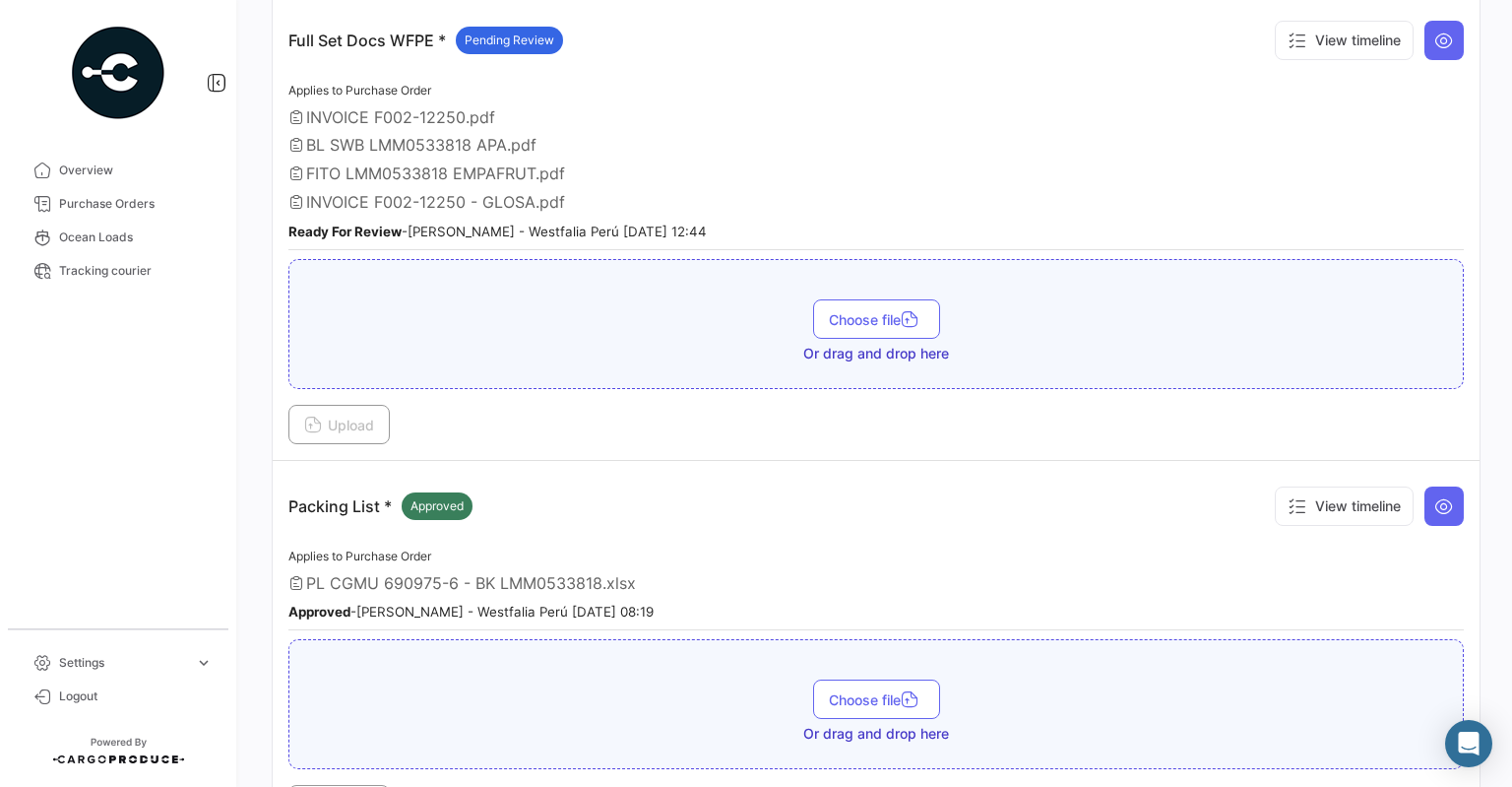 type 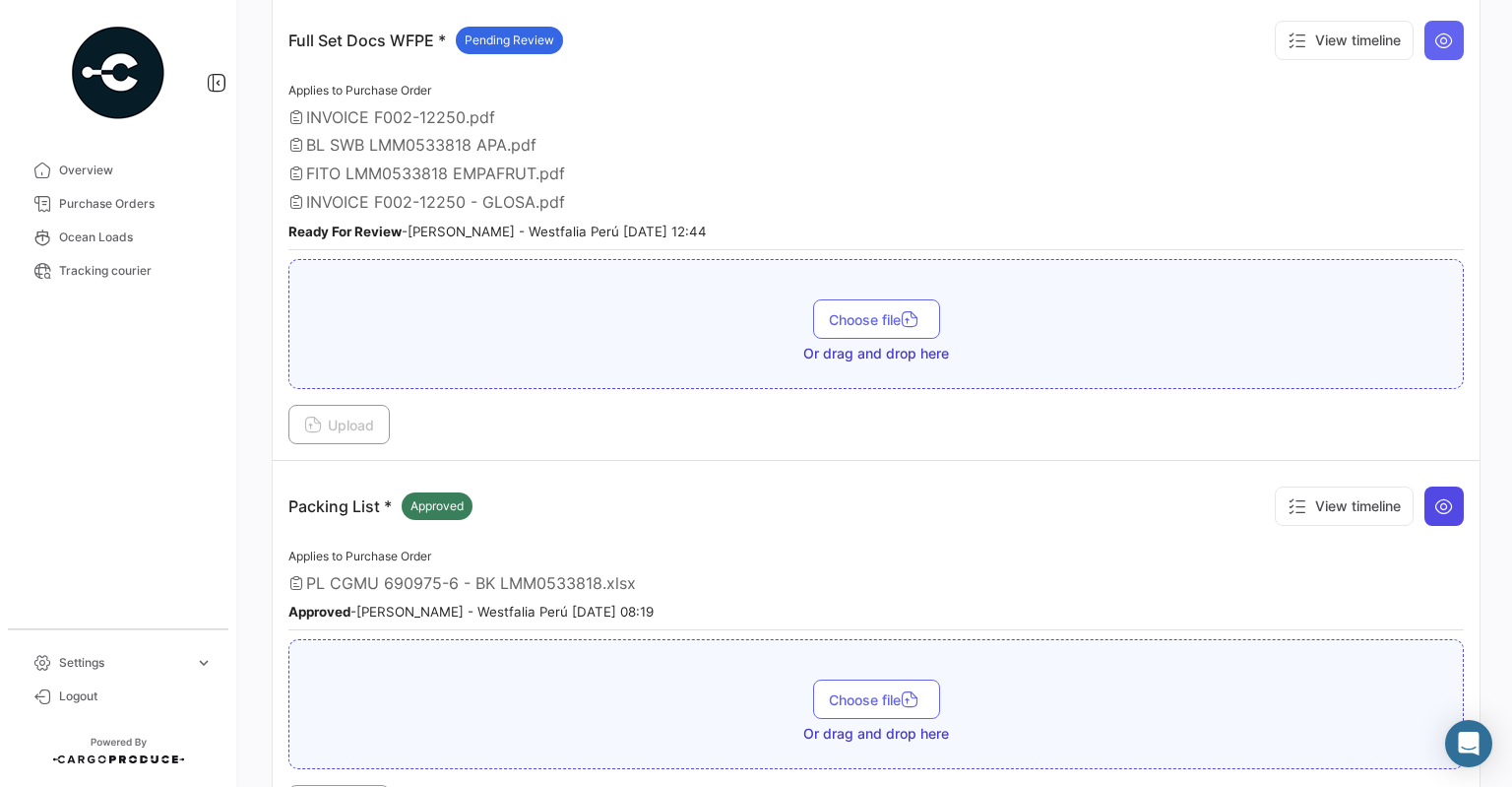 click at bounding box center (1444, 506) 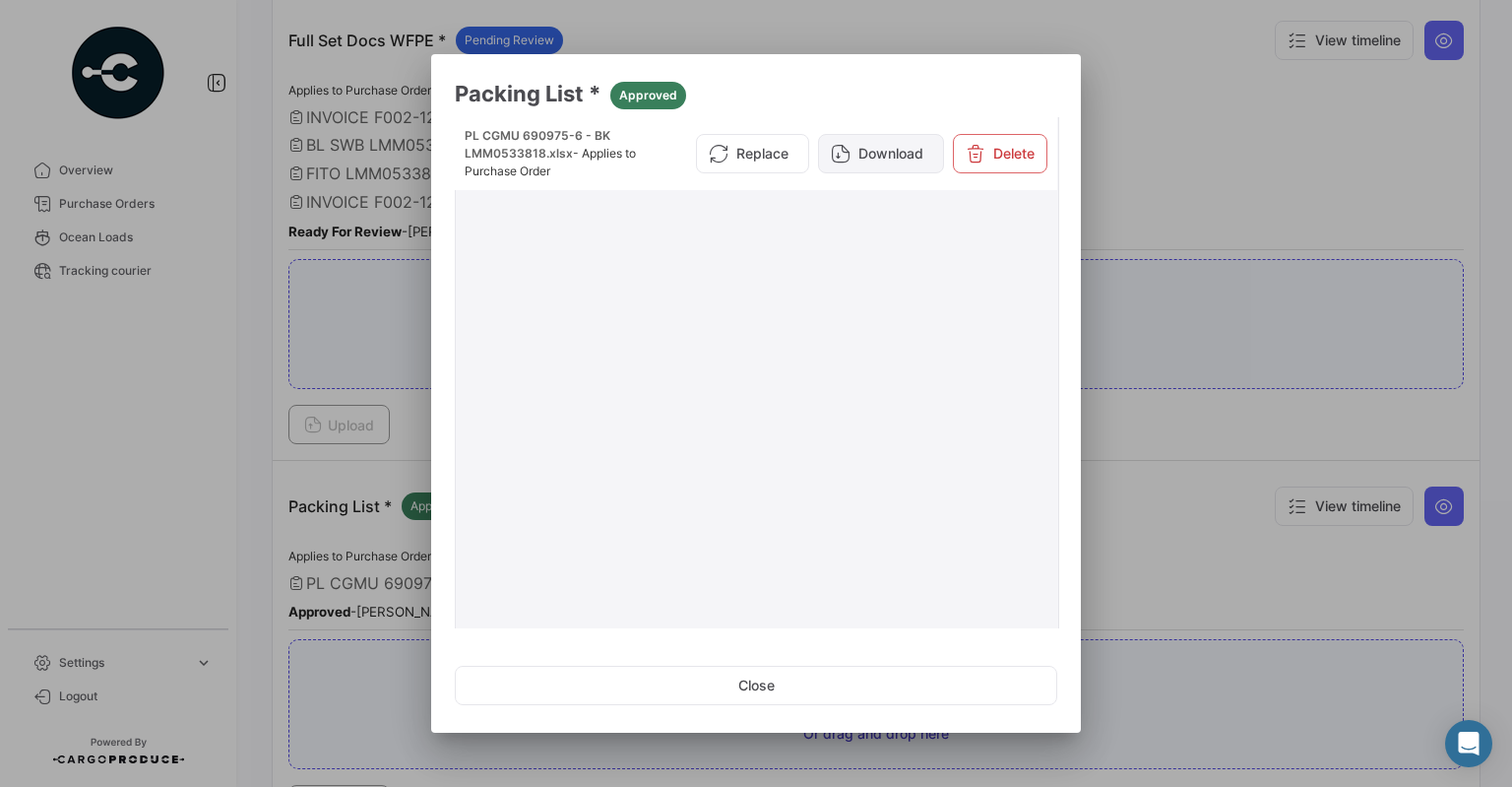 click on "Download" at bounding box center [881, 154] 